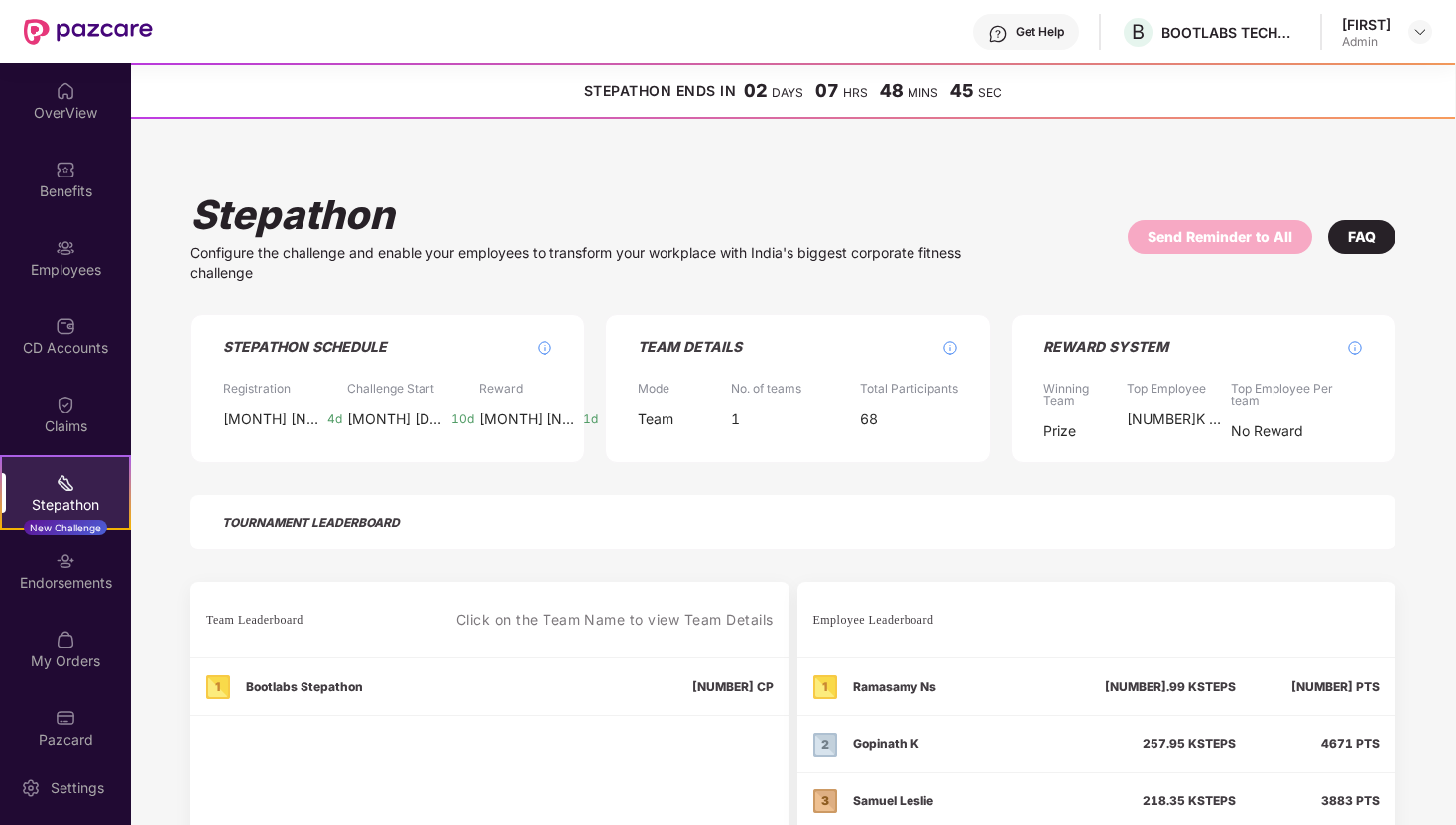 scroll, scrollTop: 0, scrollLeft: 0, axis: both 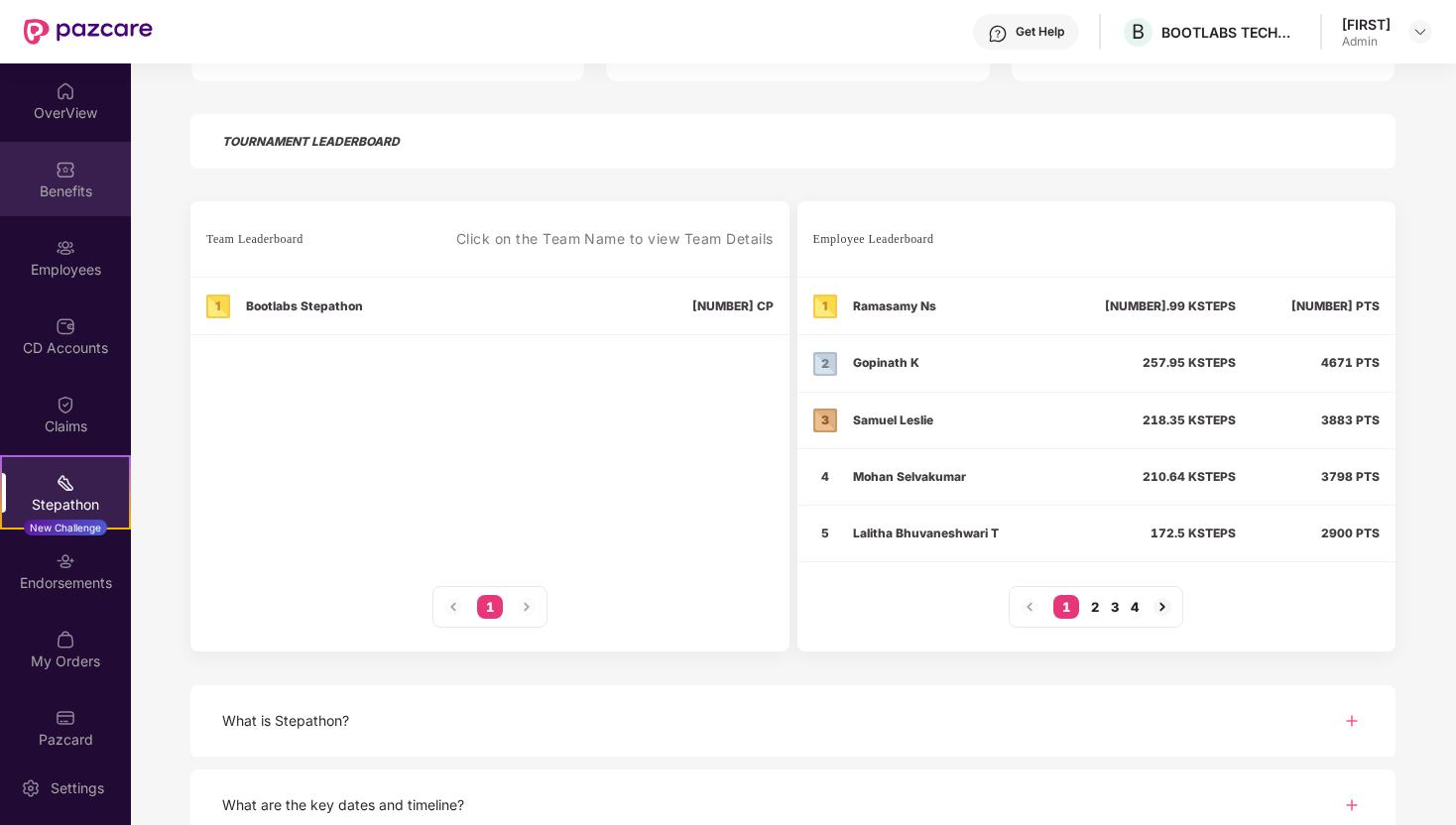 click on "Benefits" at bounding box center (65, 191) 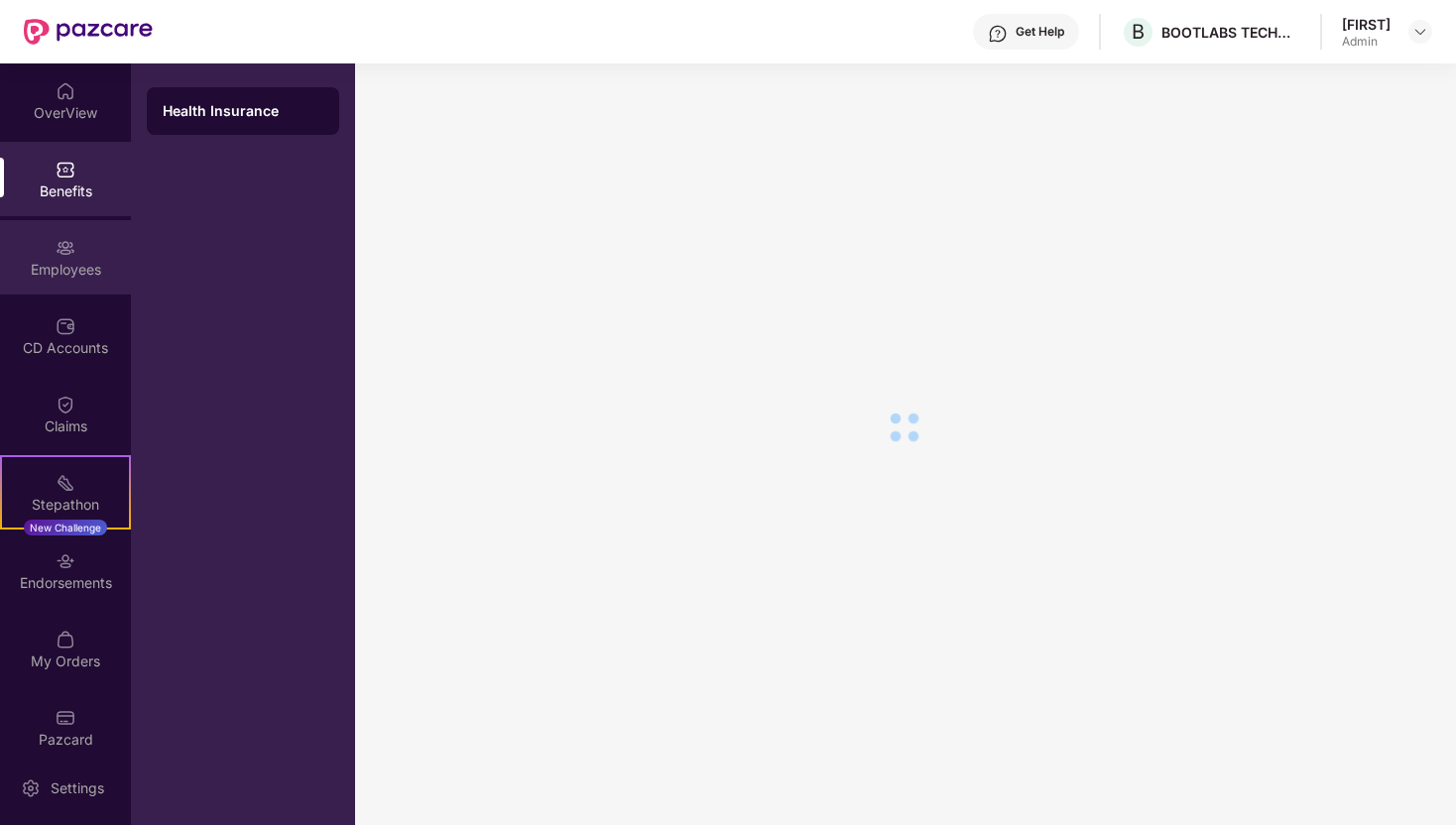 click at bounding box center (65, 248) 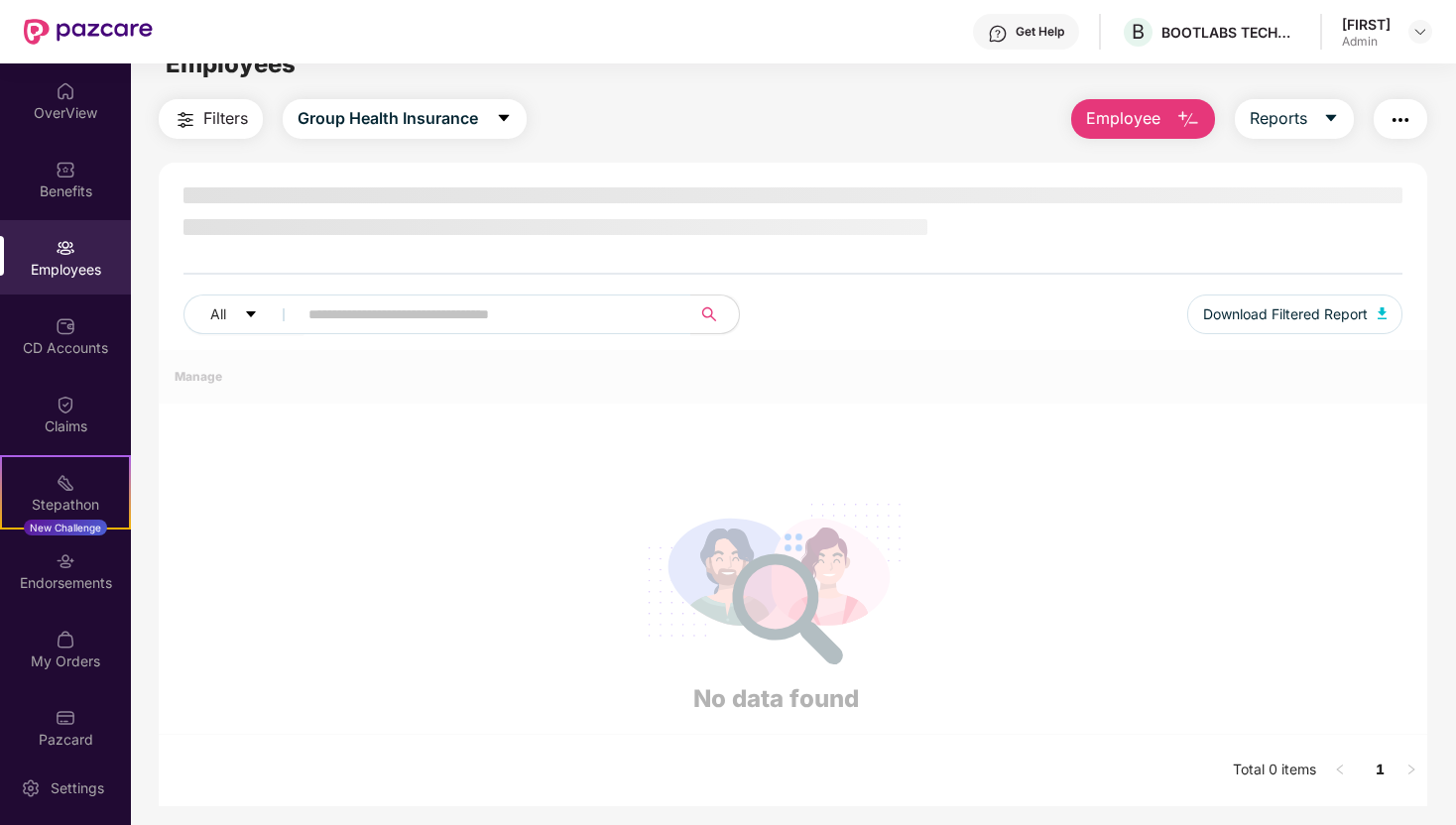 scroll, scrollTop: 63, scrollLeft: 0, axis: vertical 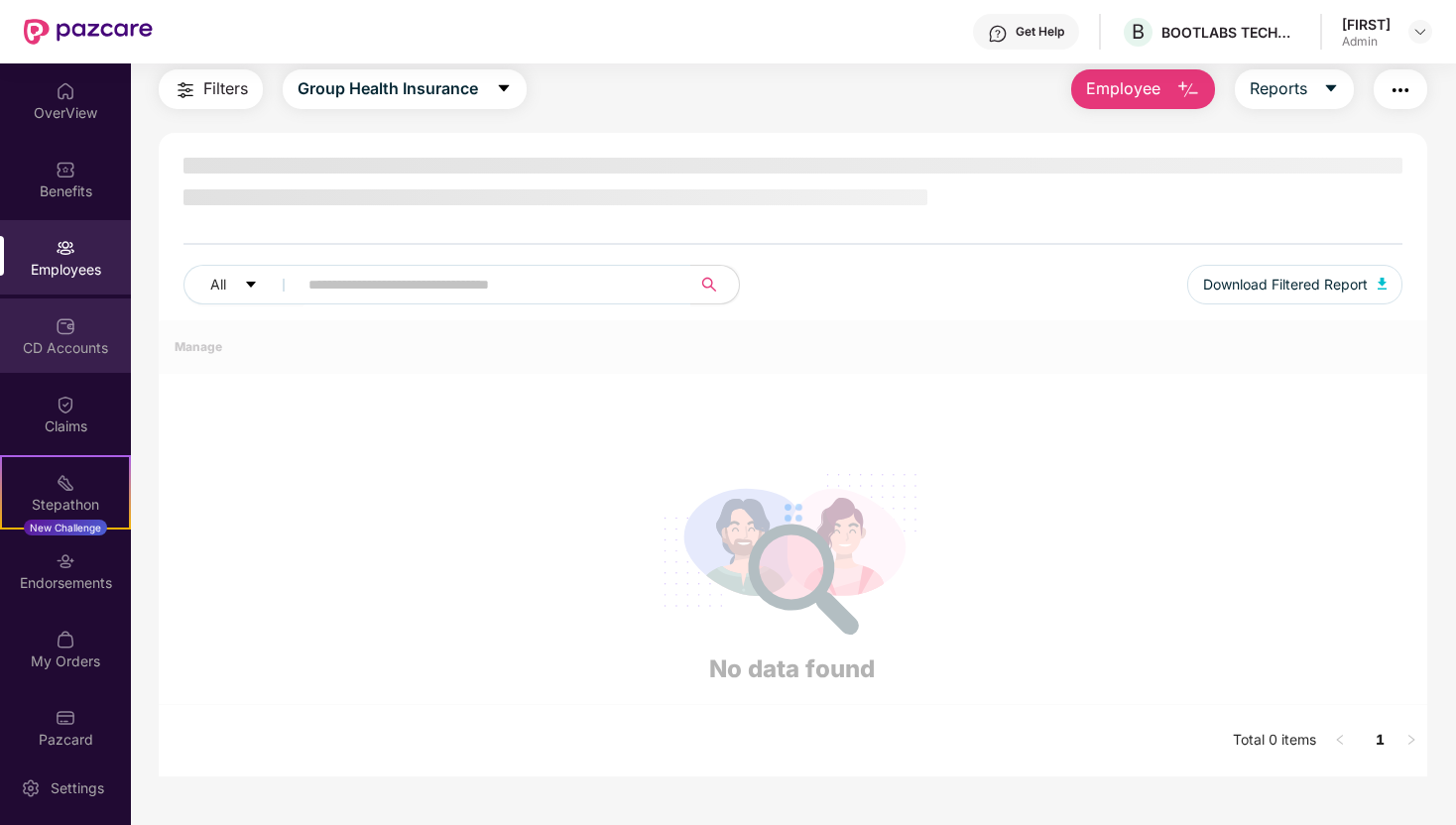 click at bounding box center [65, 326] 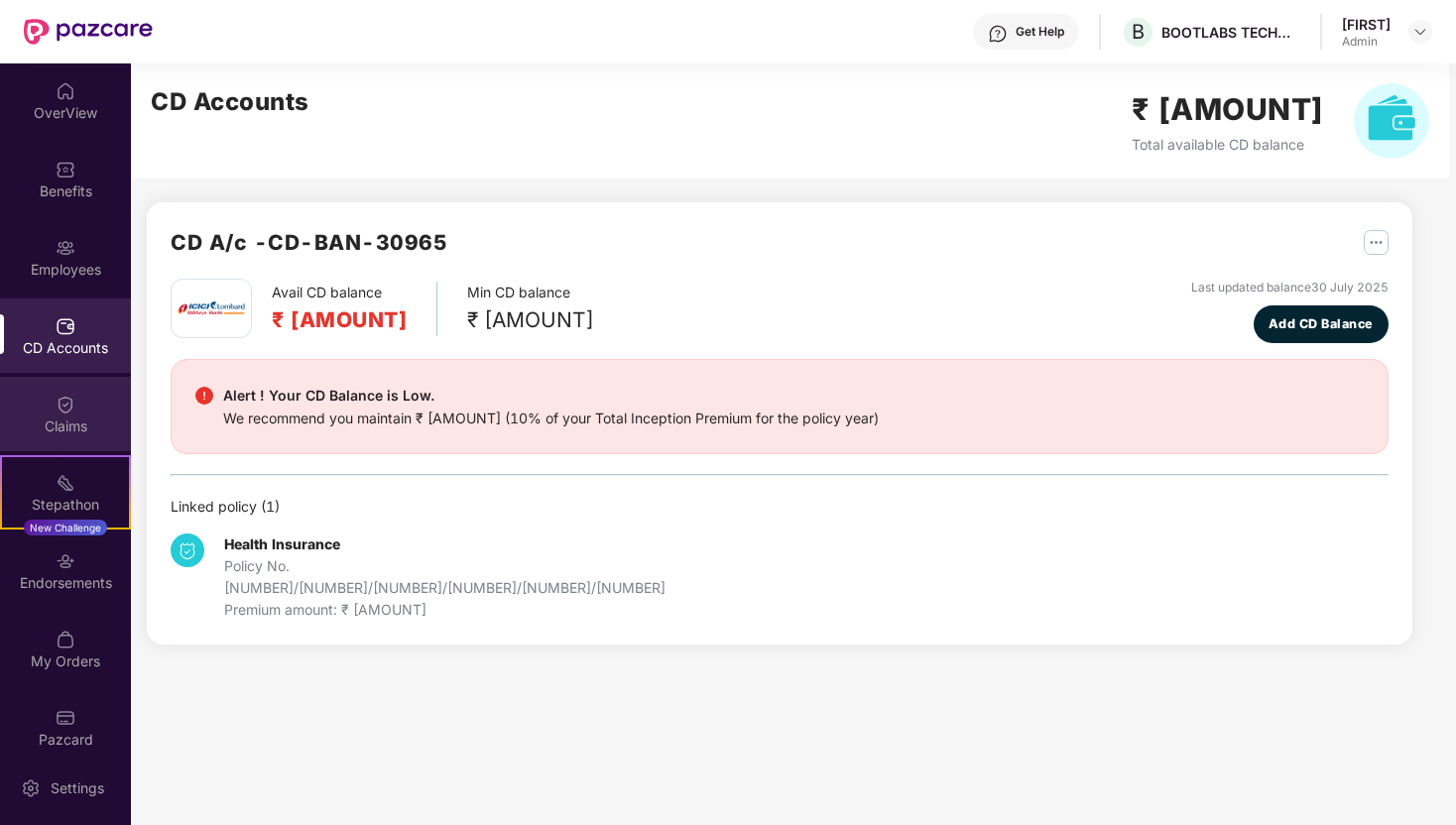 click on "Claims" at bounding box center (65, 426) 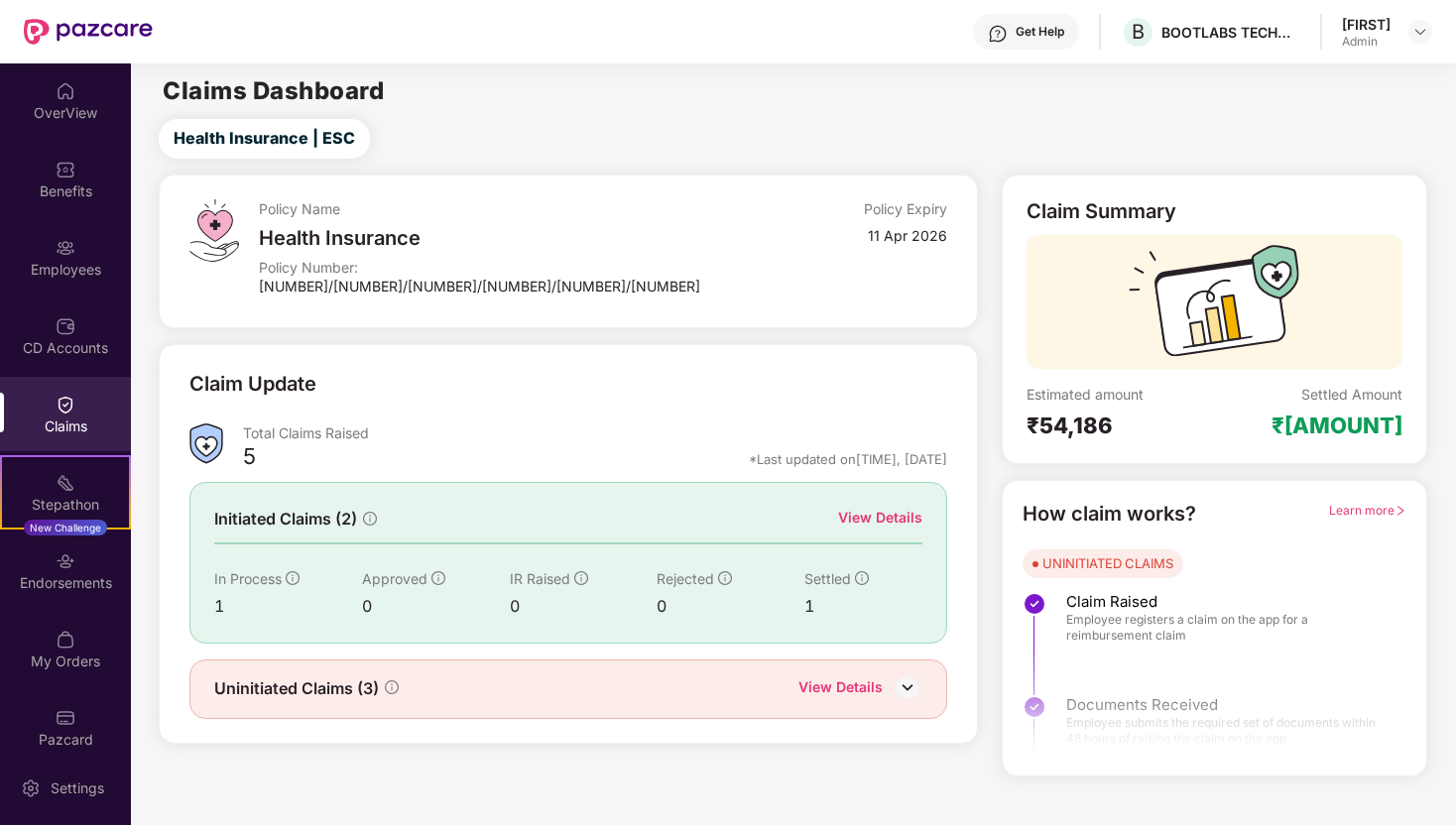 click on "View Details" at bounding box center (880, 518) 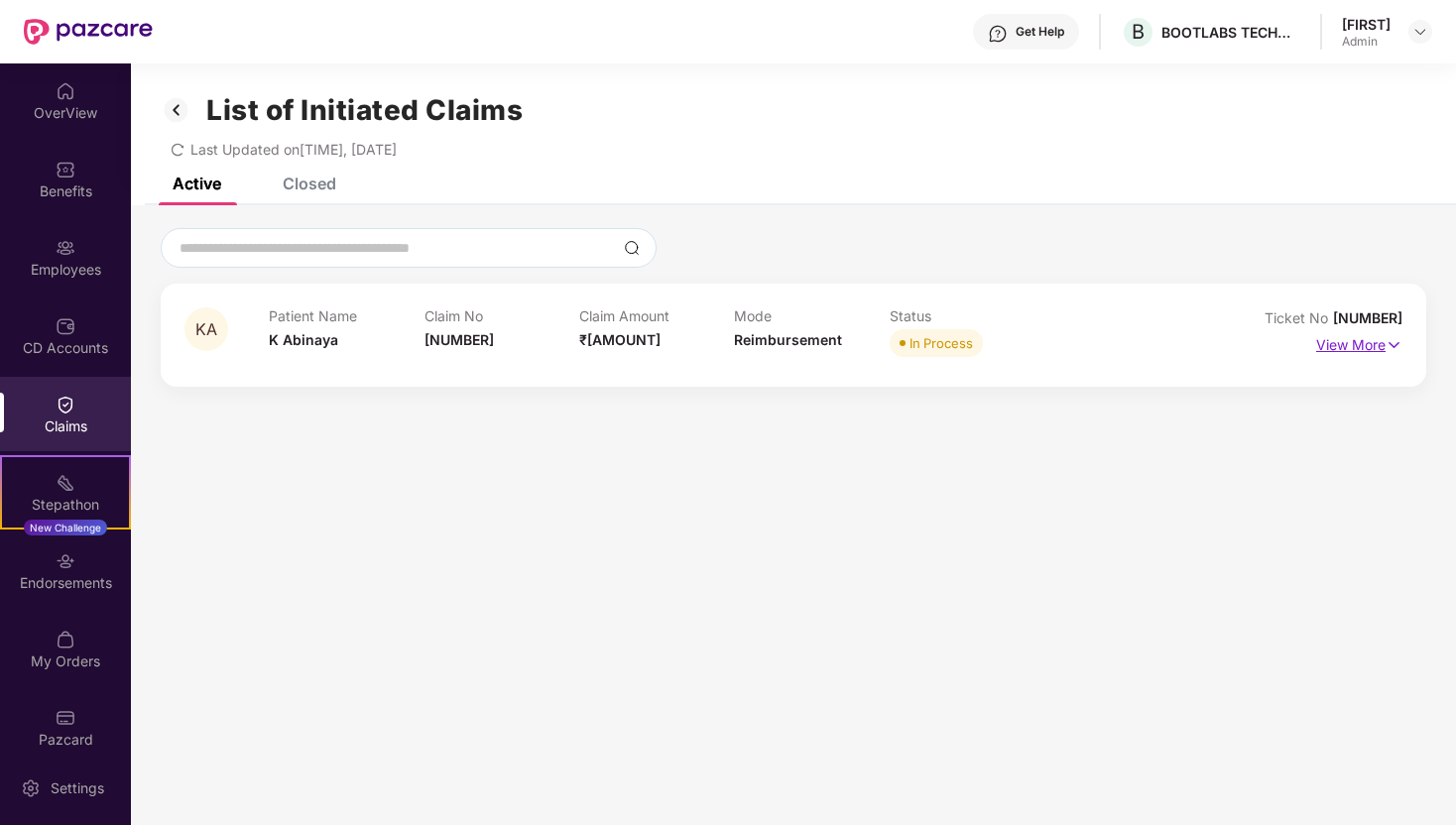 click on "View More" at bounding box center [1359, 342] 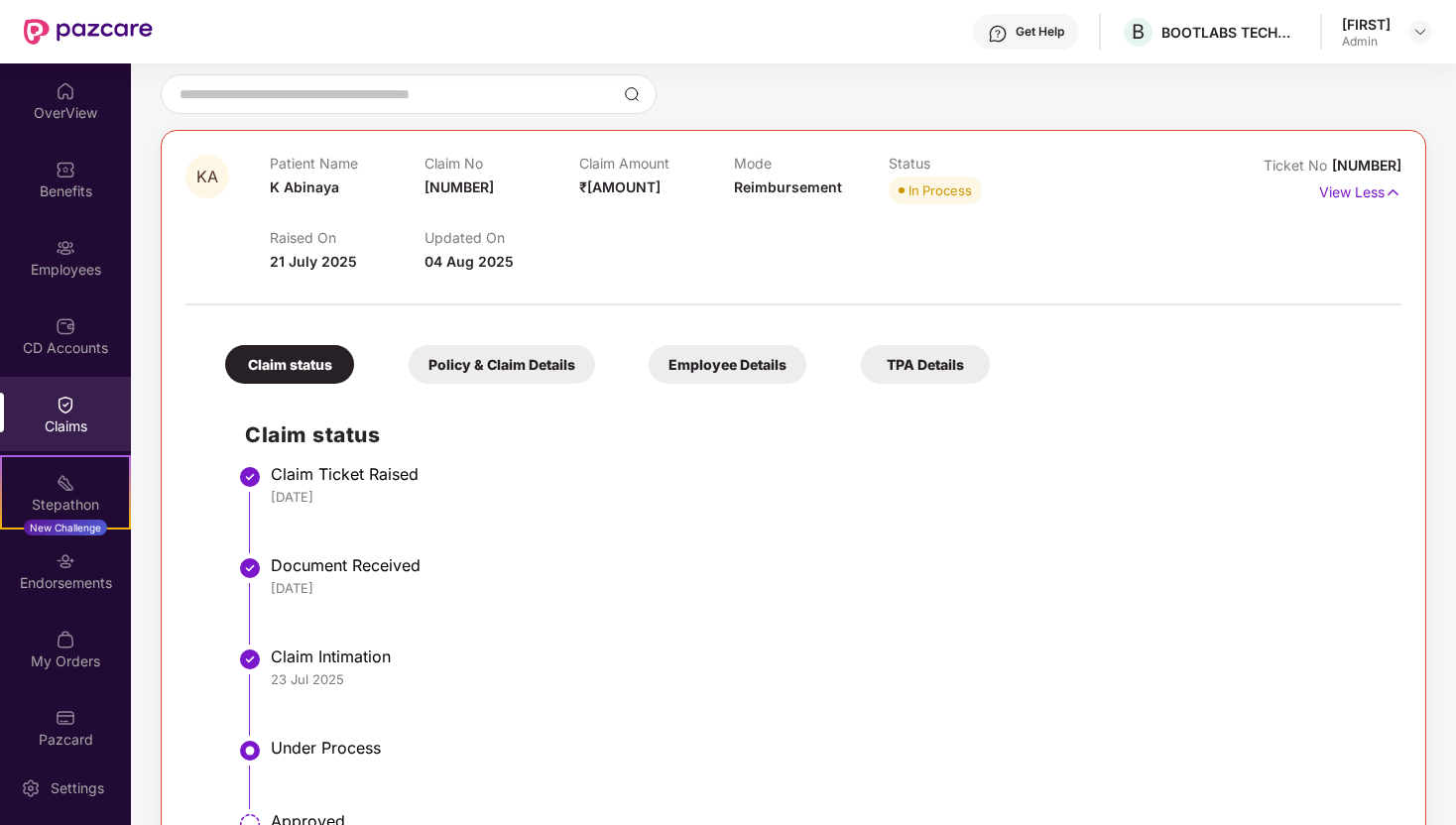 scroll, scrollTop: 146, scrollLeft: 0, axis: vertical 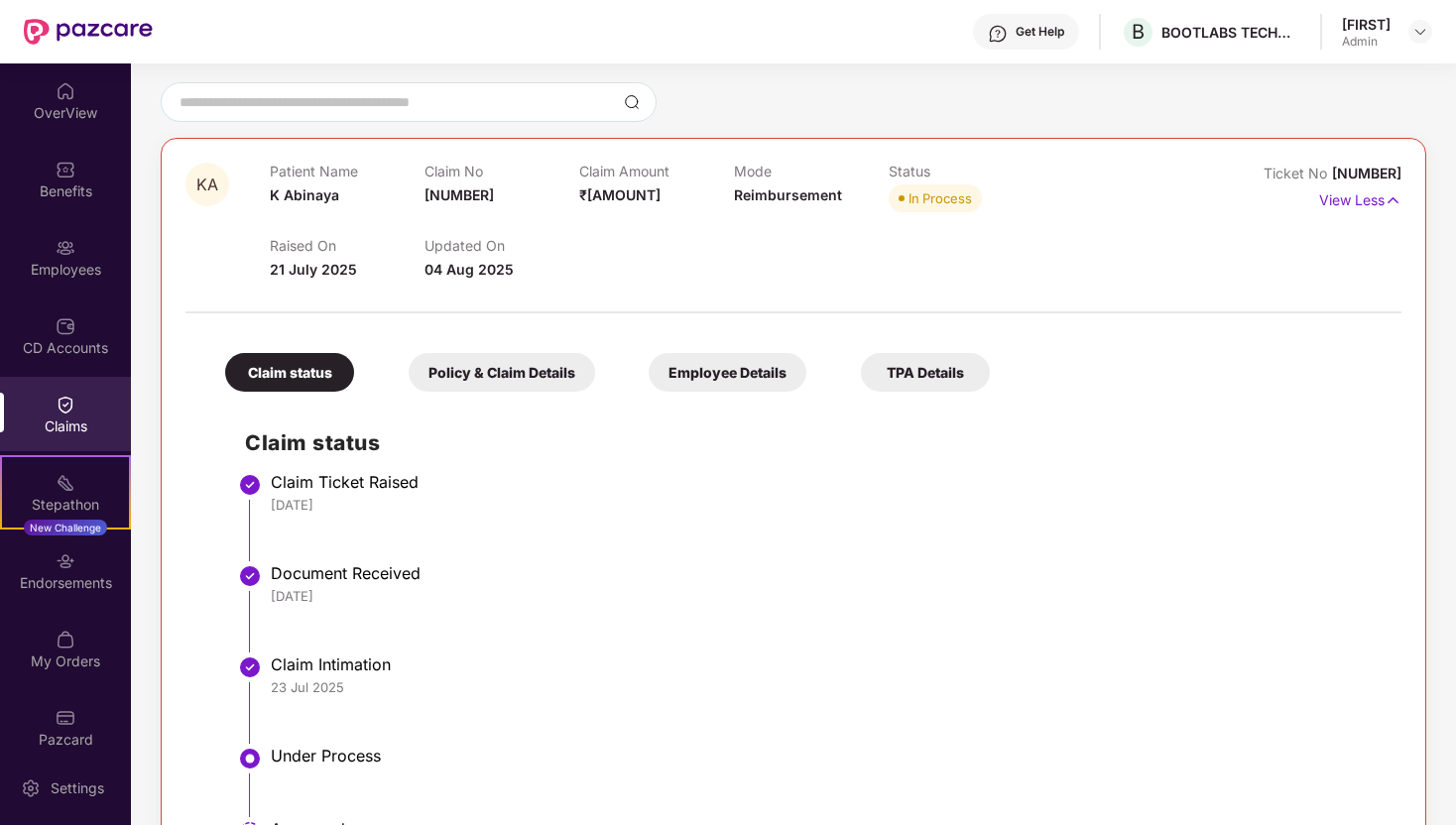 click on "Policy & Claim Details" at bounding box center [502, 372] 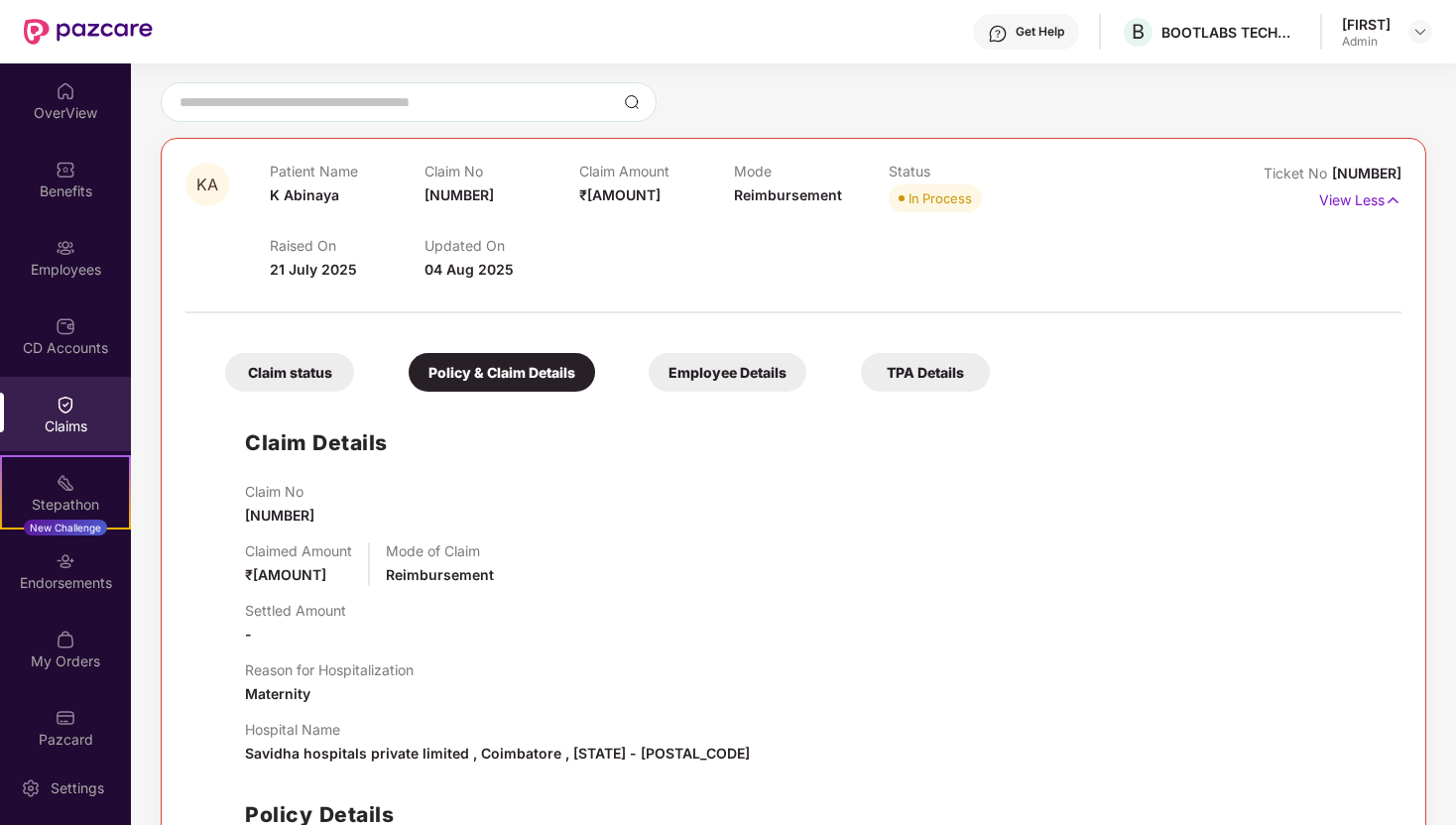 click on "Employee Details" at bounding box center (727, 372) 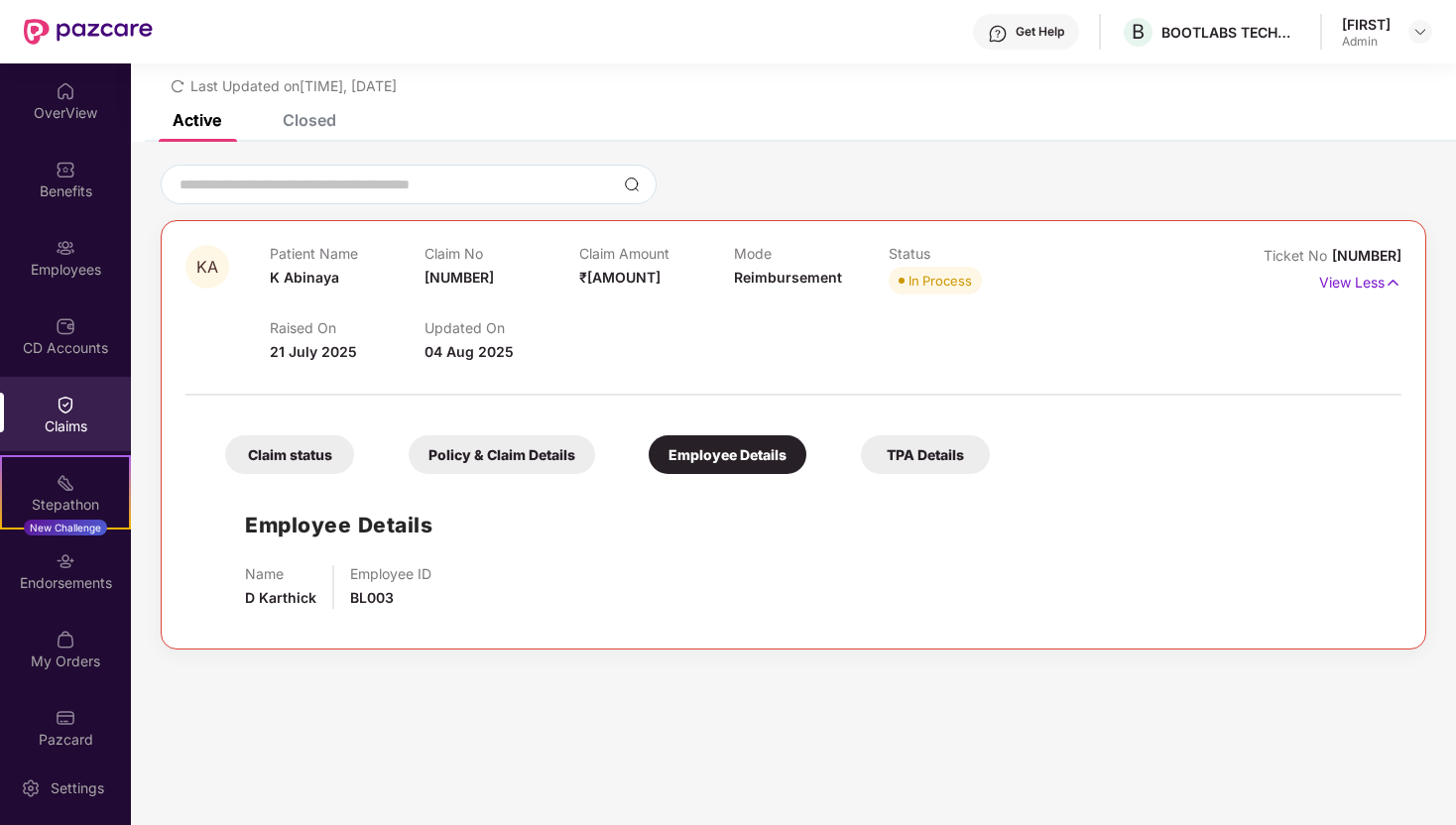 click on "List of Initiated Claims Last Updated on [TIME], [DATE]" at bounding box center [793, 57] 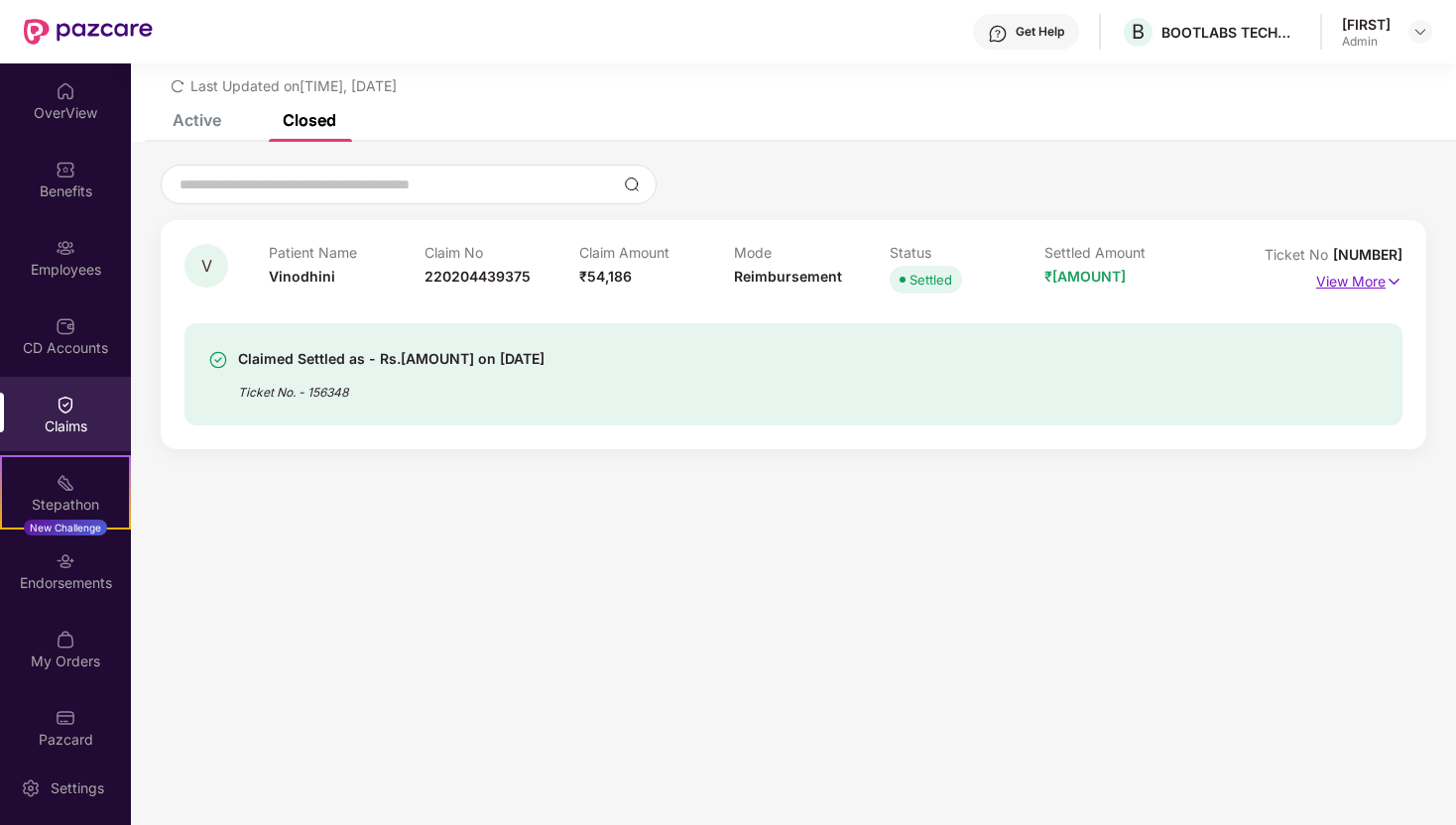 click on "View More" at bounding box center [1359, 279] 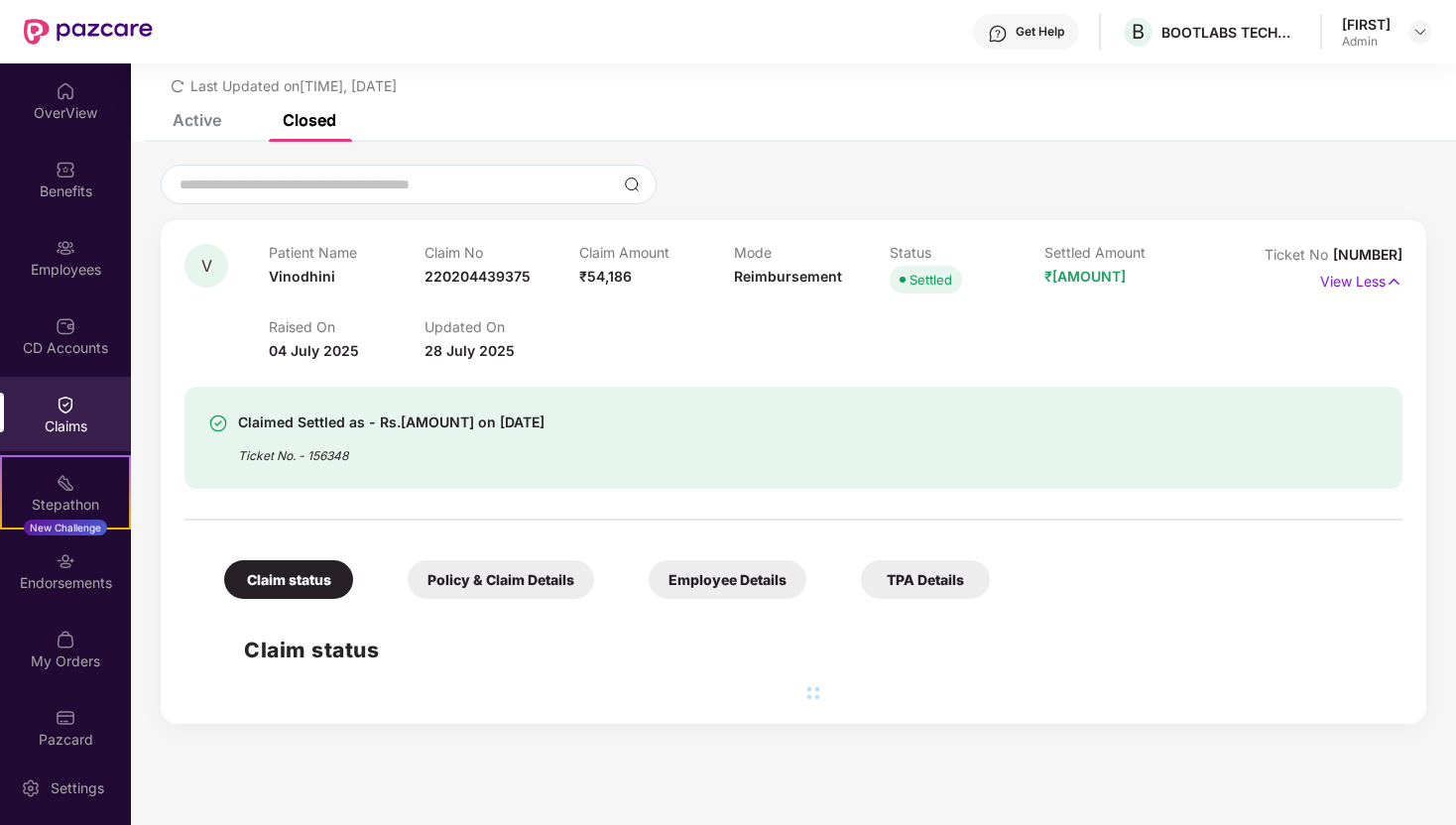 click on "Active" at bounding box center (196, 120) 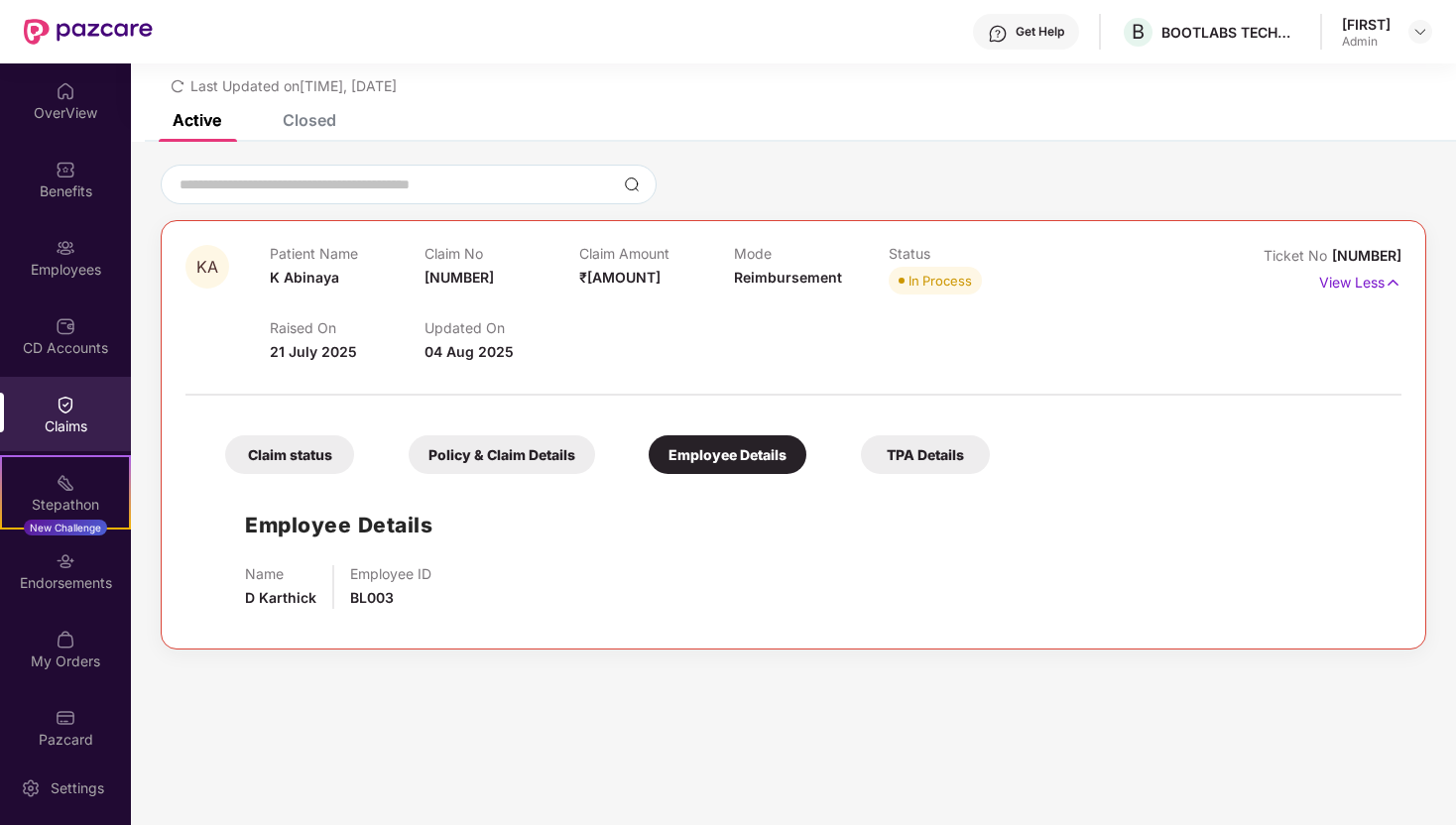 click 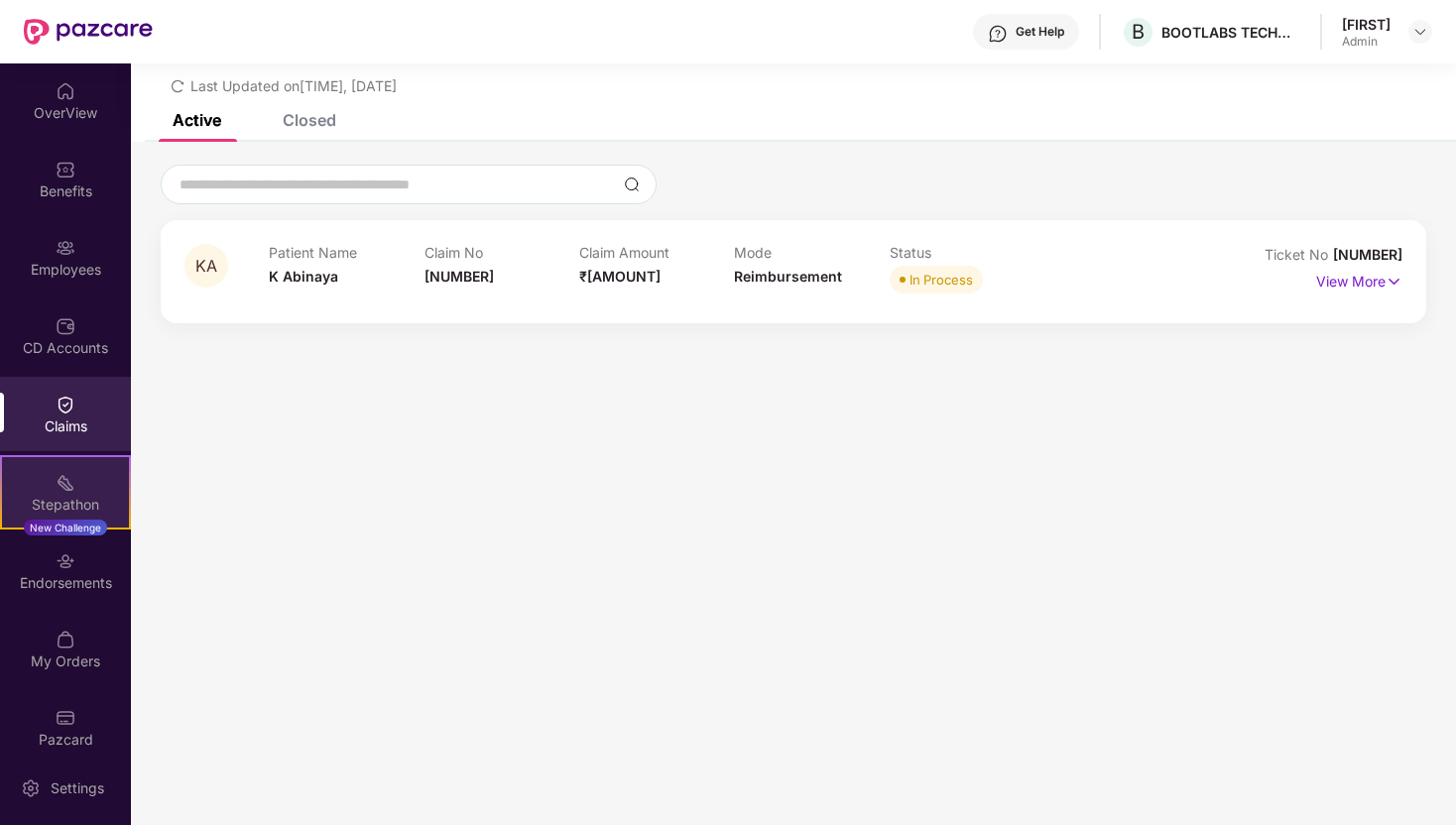 click on "Stepathon New Challenge" at bounding box center (65, 492) 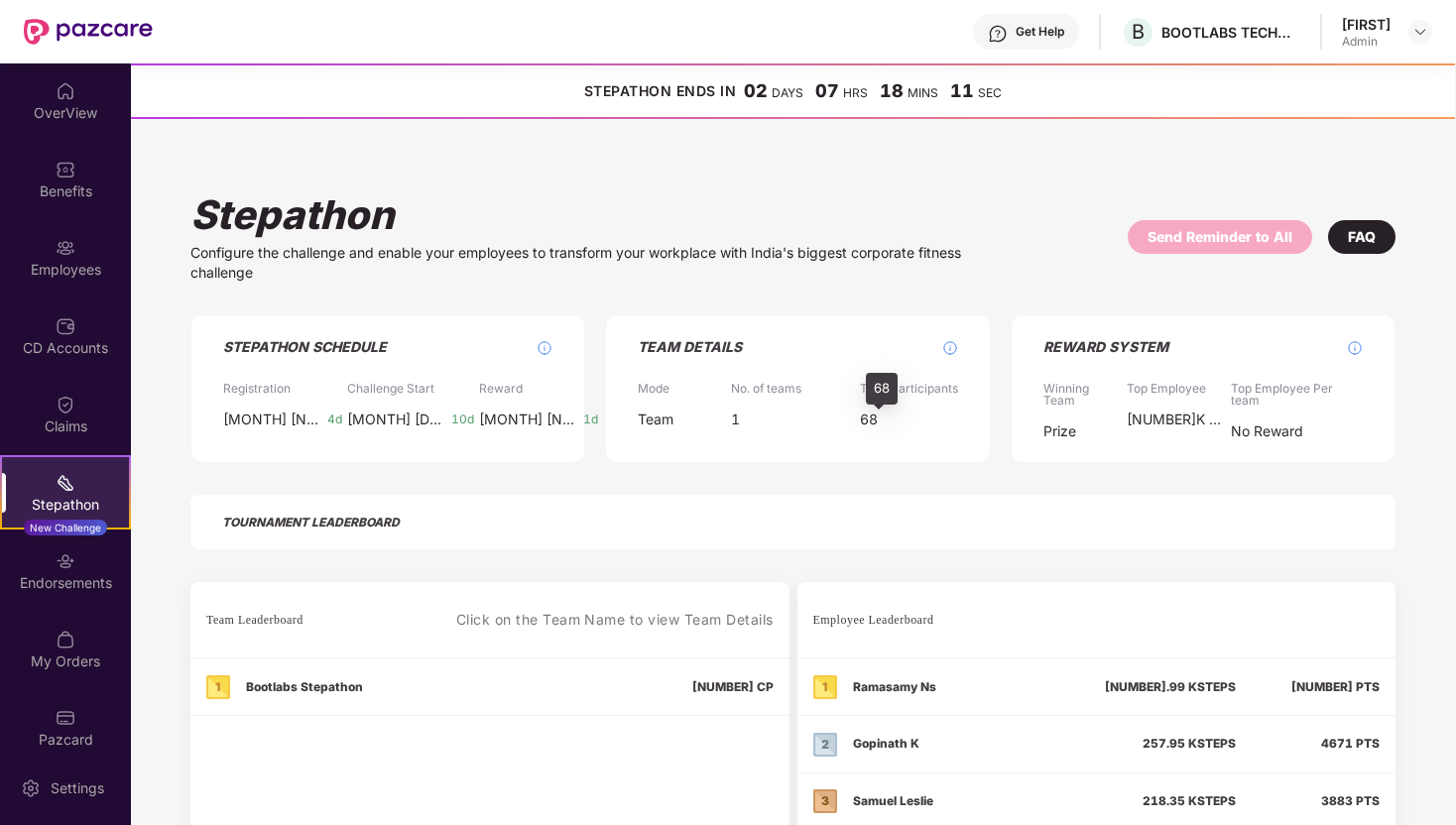 click on "68" at bounding box center [869, 419] 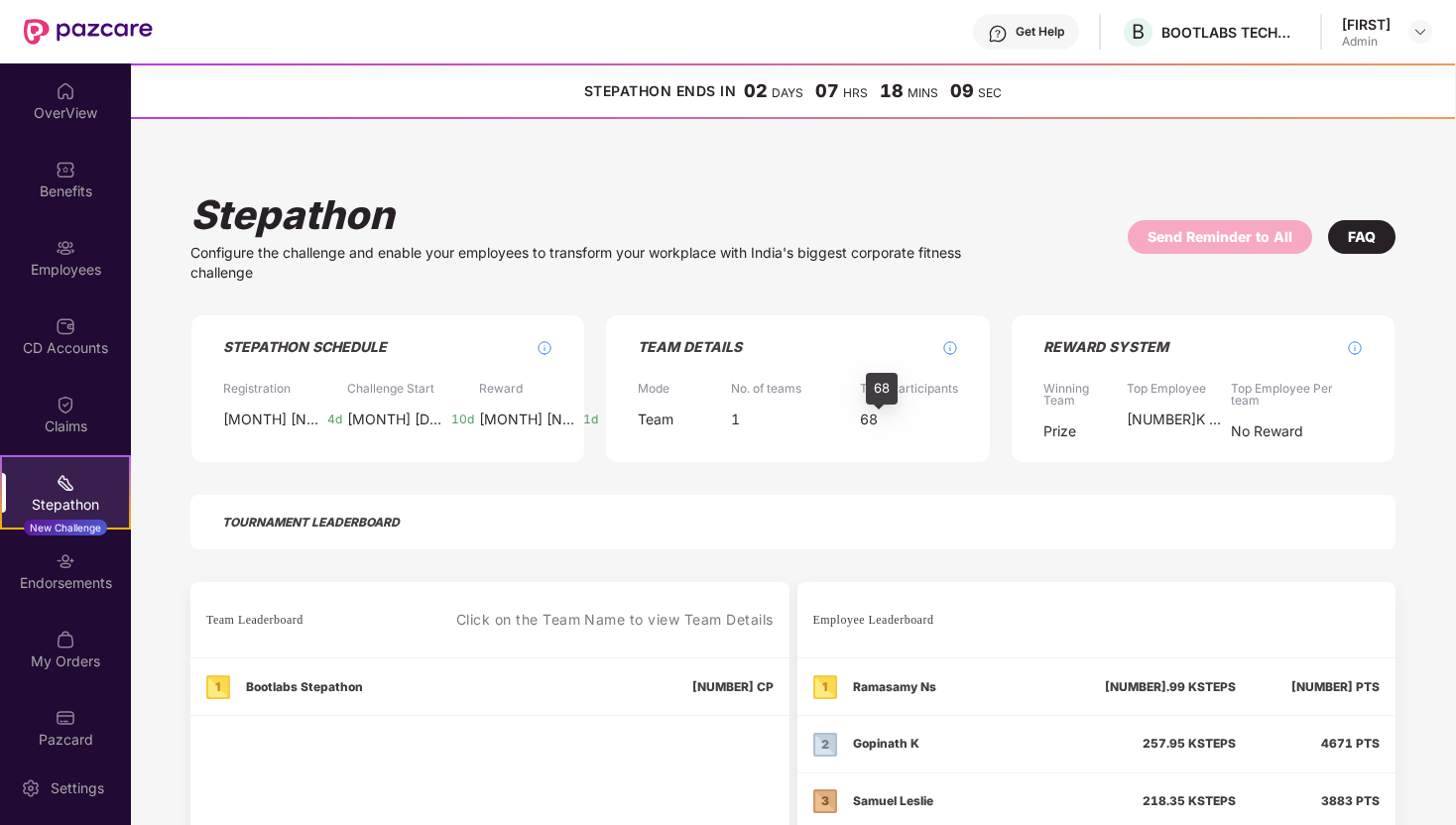 click on "68" at bounding box center (869, 419) 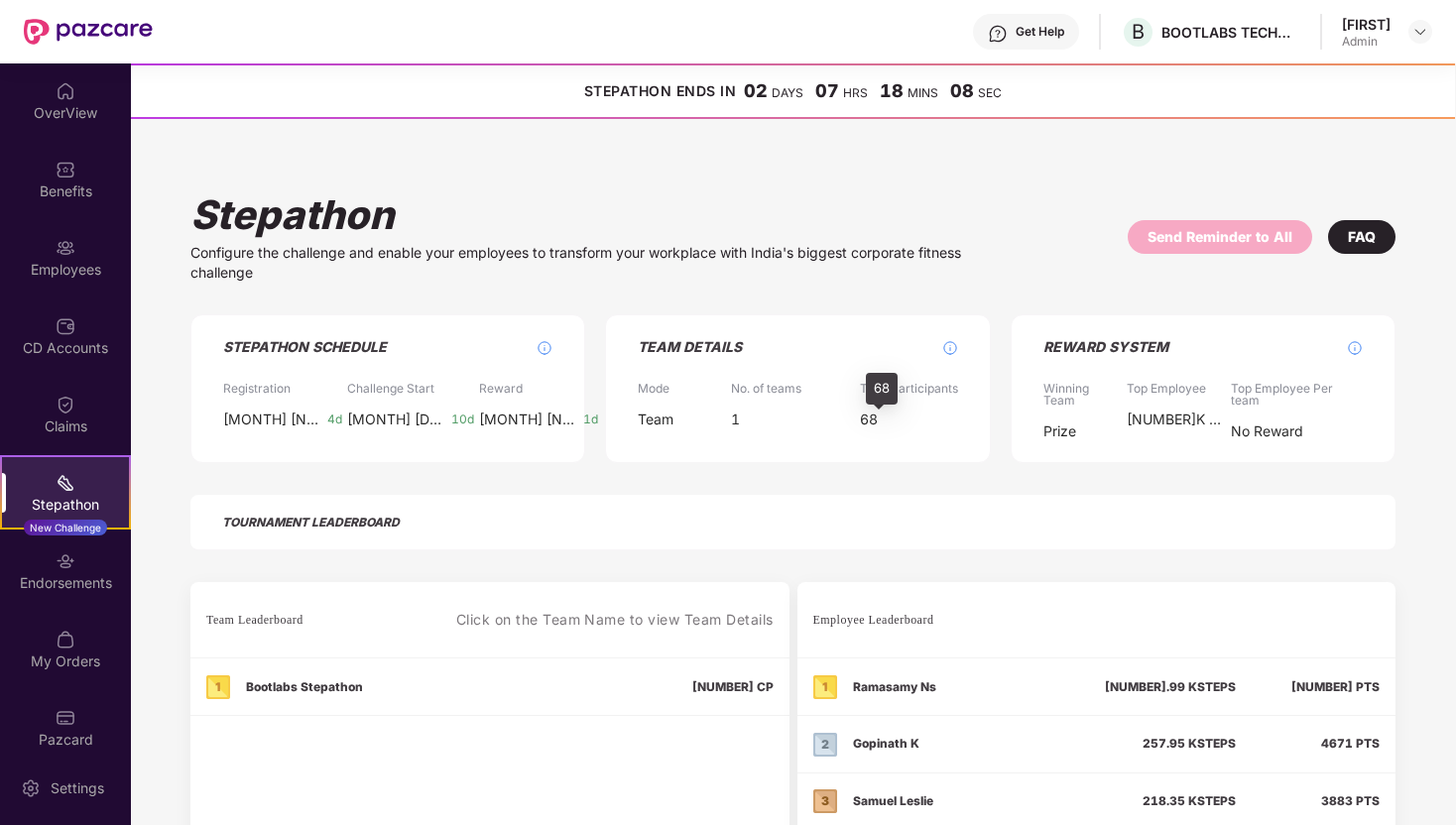 click on "68" at bounding box center (869, 419) 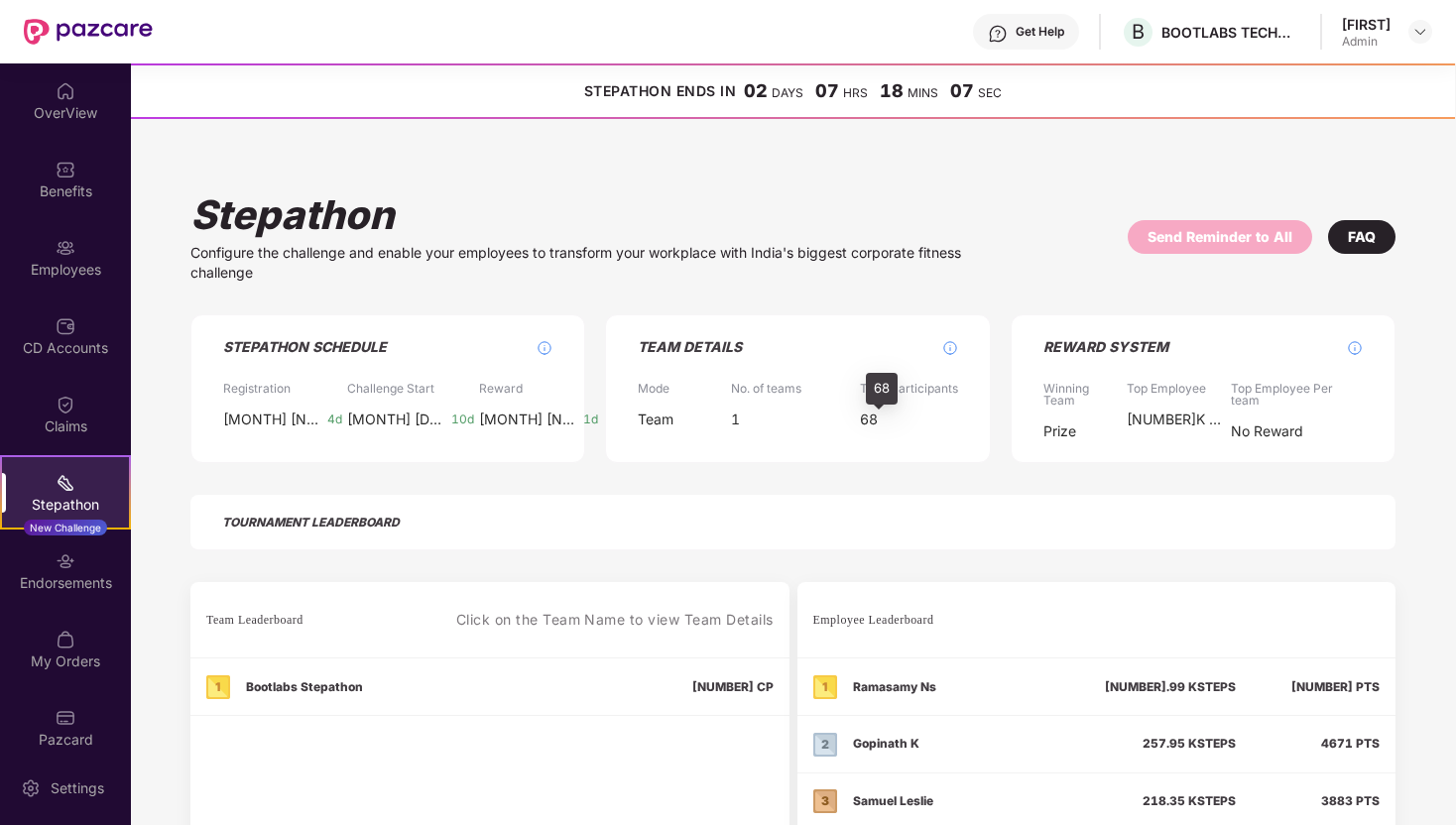 click on "68" at bounding box center [869, 419] 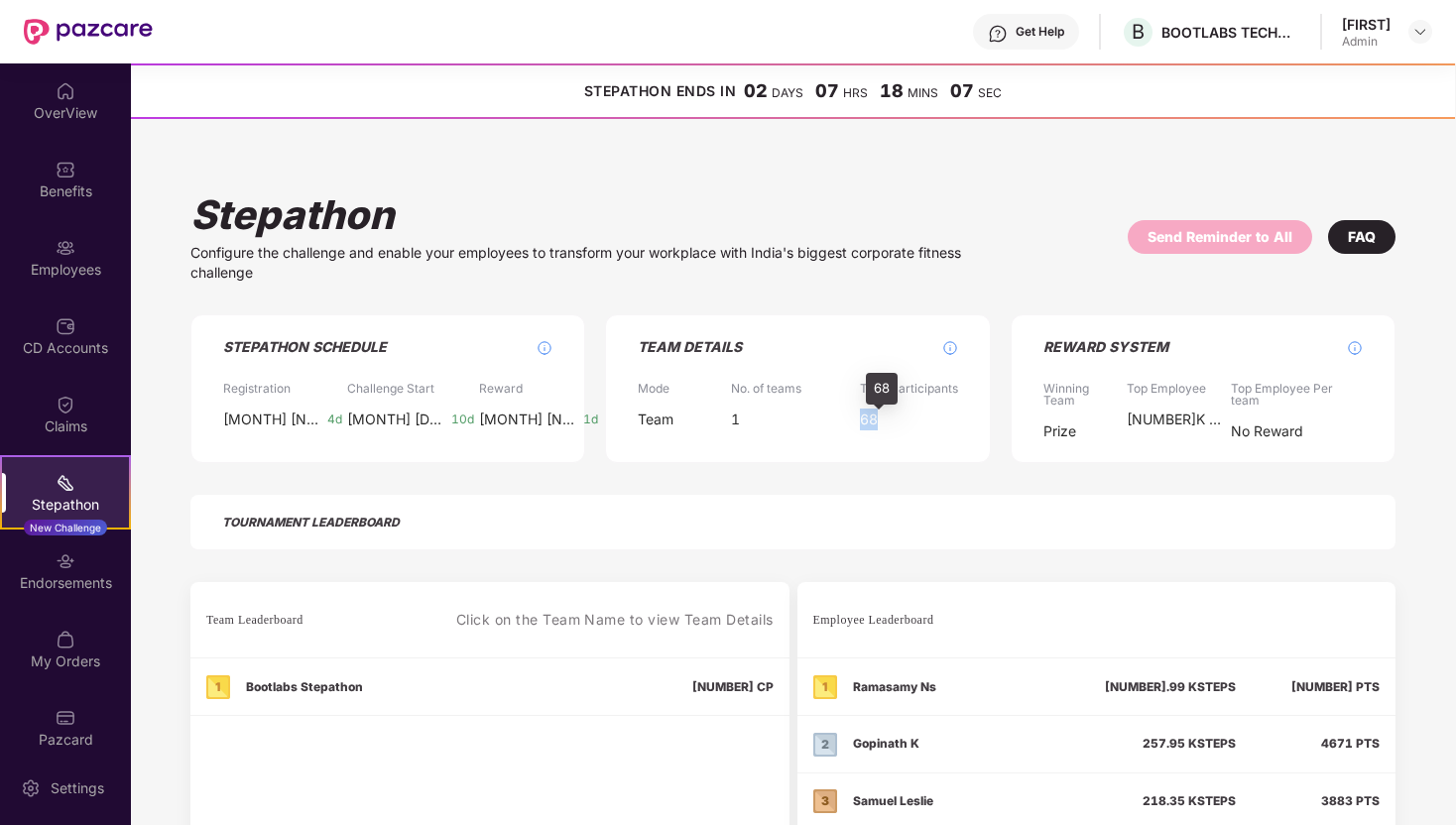 click on "68" at bounding box center [869, 419] 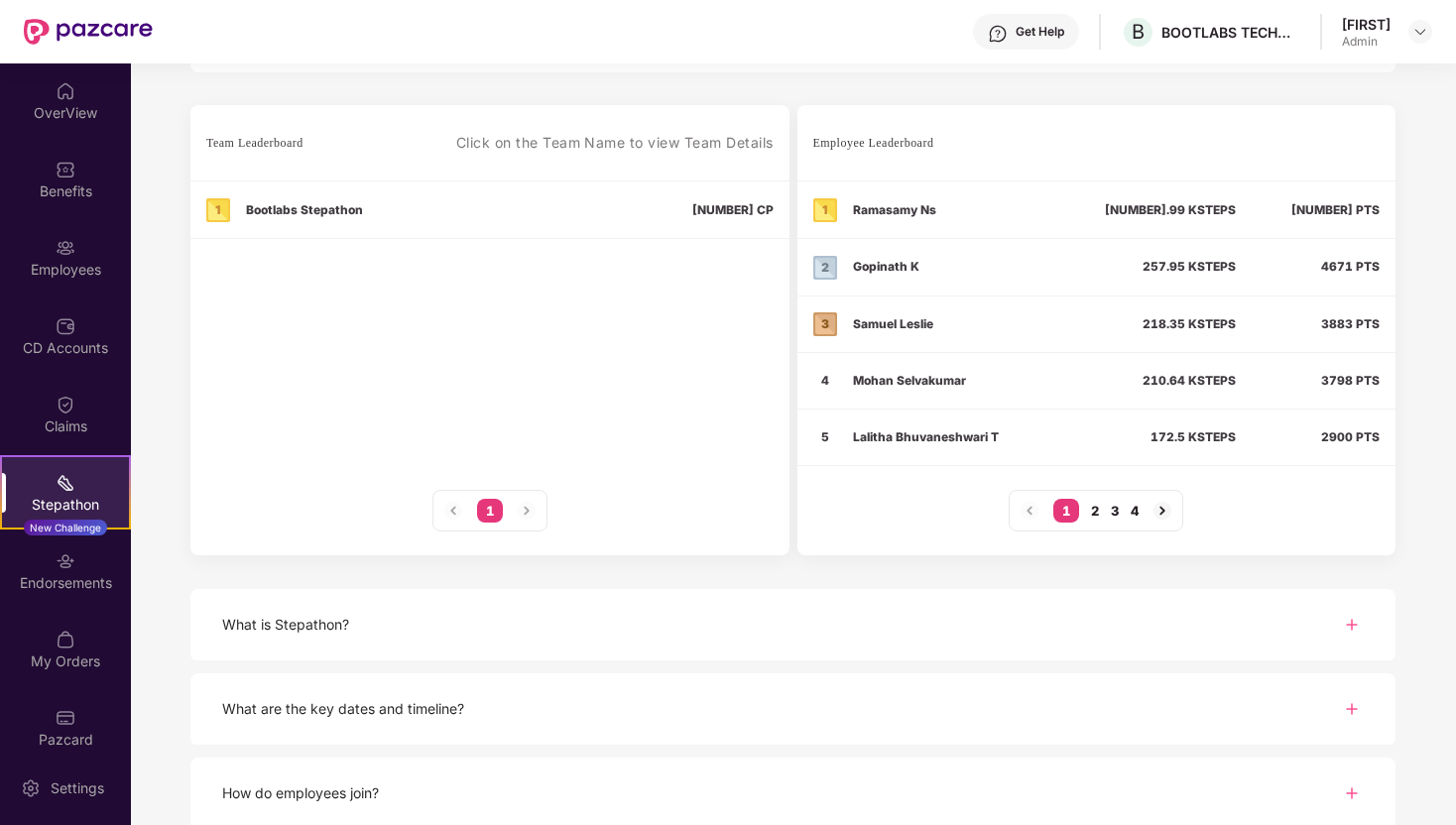 scroll, scrollTop: 394, scrollLeft: 0, axis: vertical 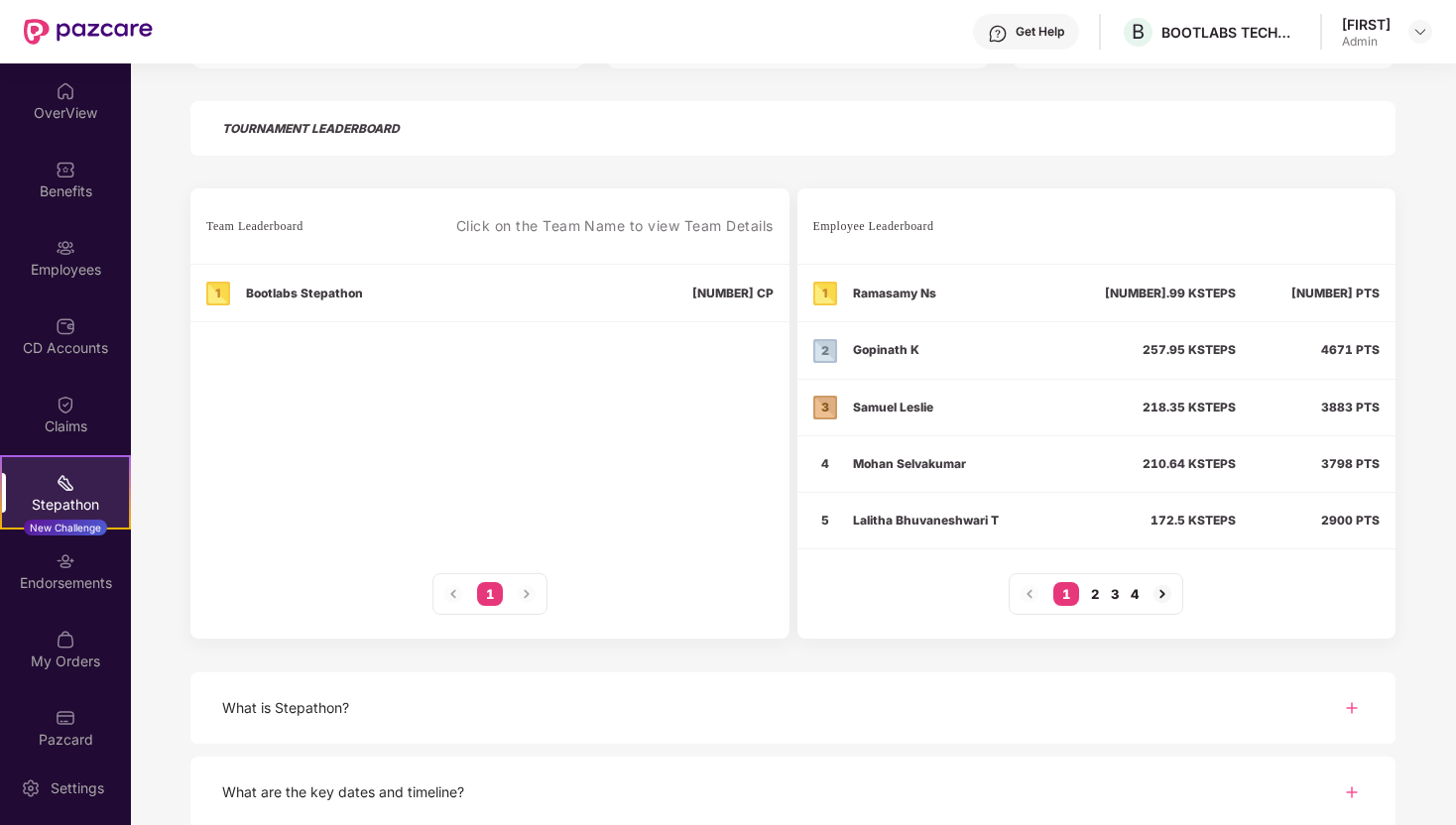 click on "4" at bounding box center (1135, 594) 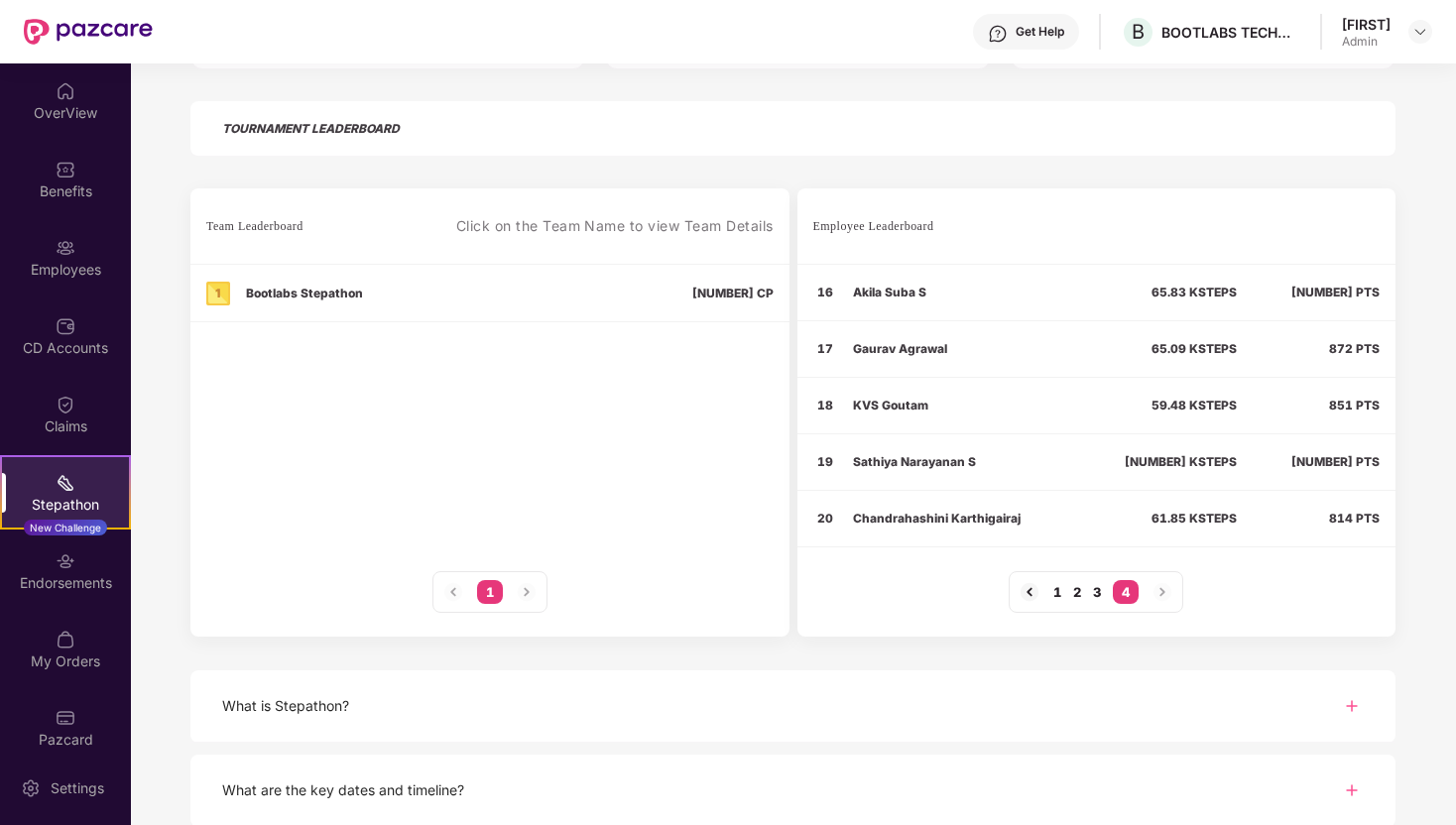 click on "1 2 3 4" at bounding box center (1096, 592) 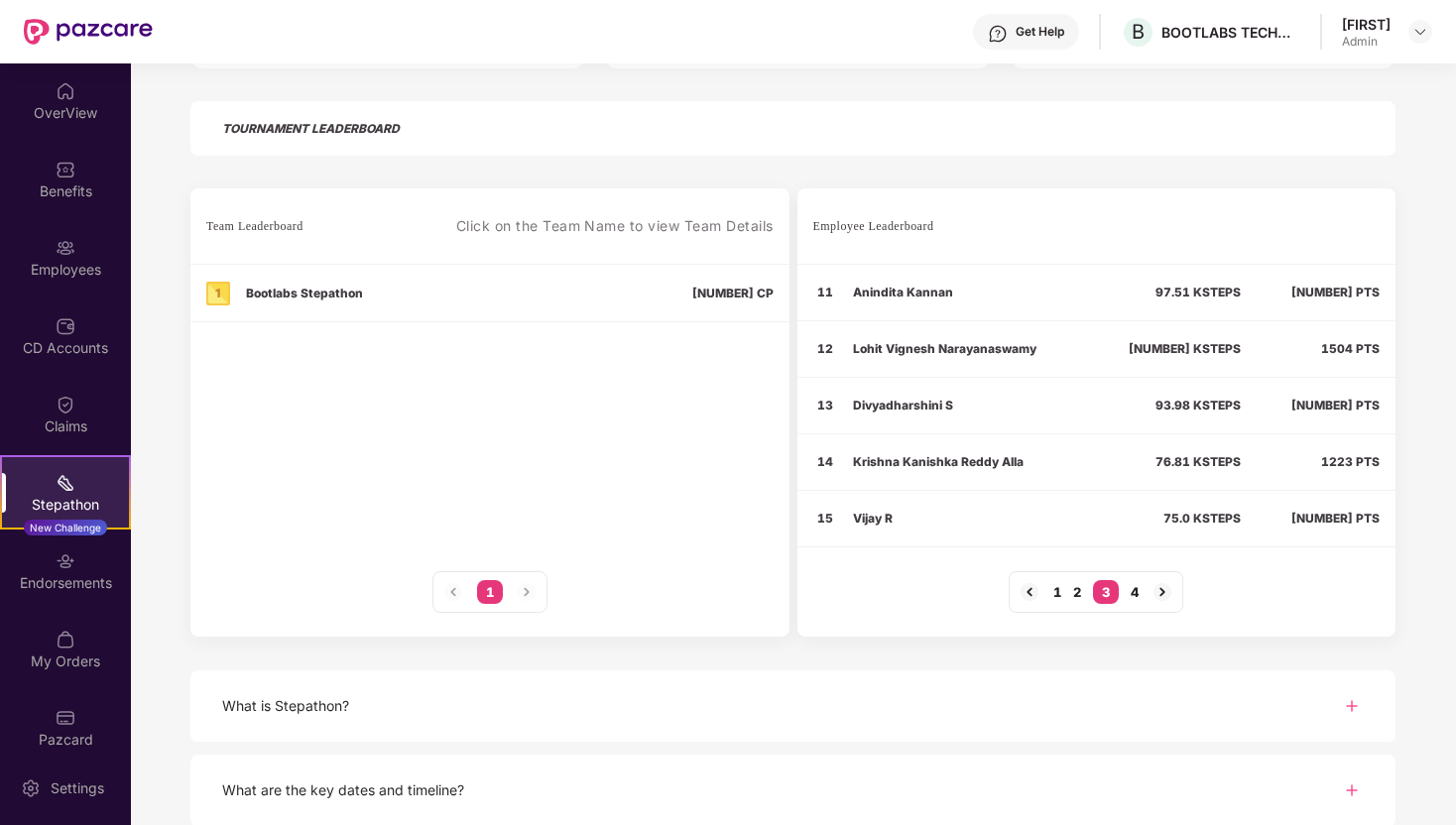 click on "2" at bounding box center (1077, 592) 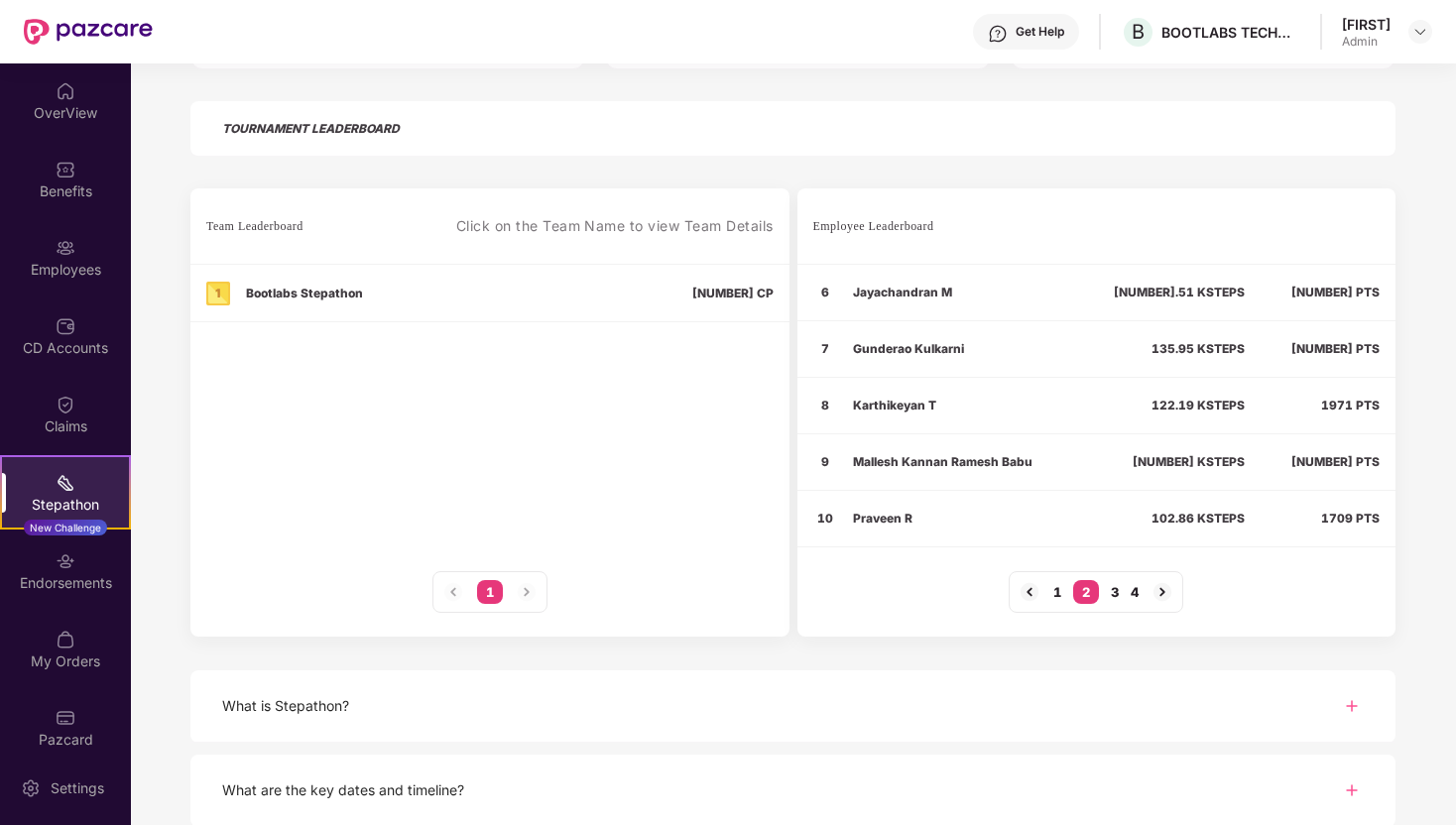 click on "1" at bounding box center (1057, 592) 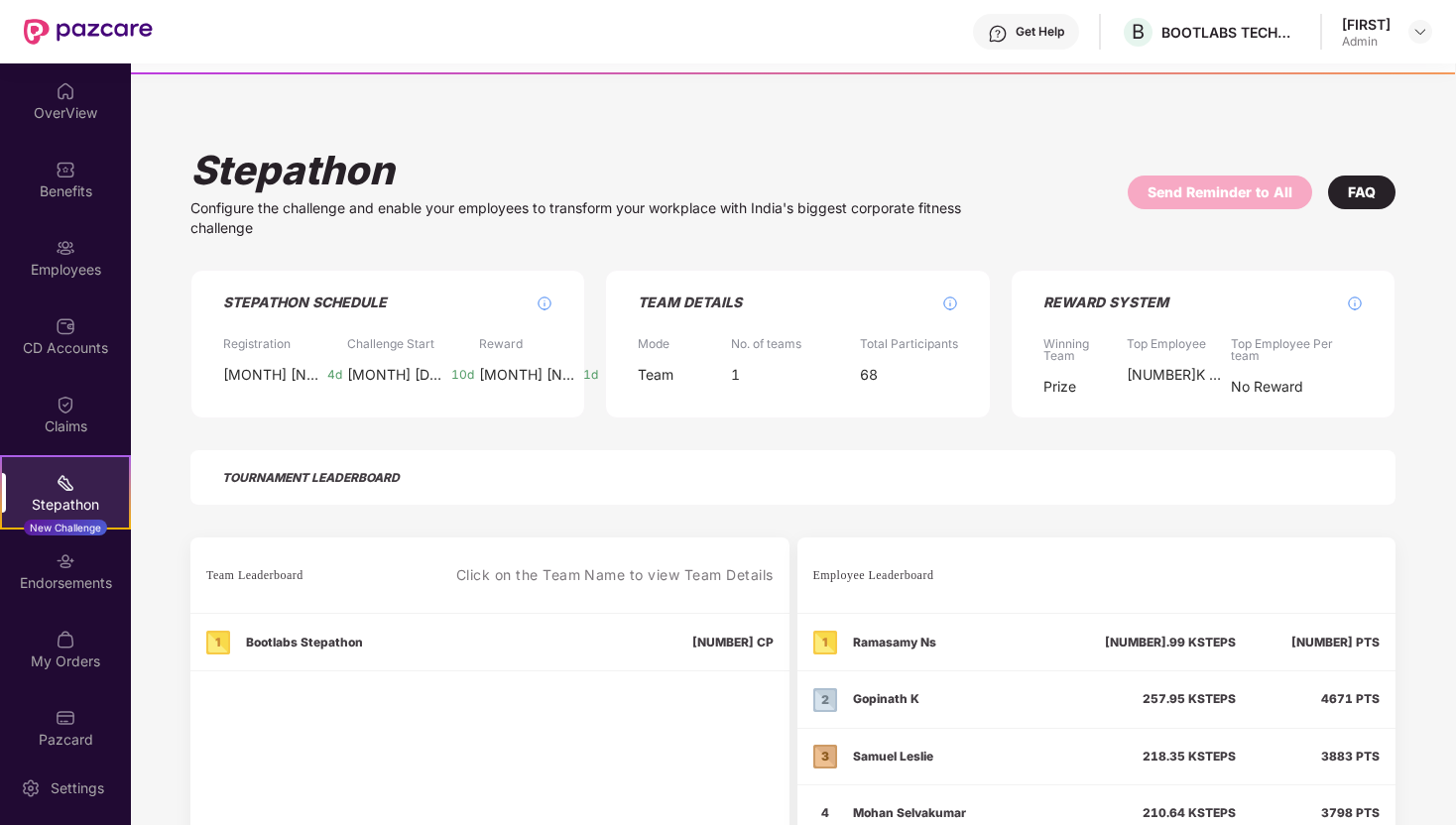 scroll, scrollTop: 0, scrollLeft: 0, axis: both 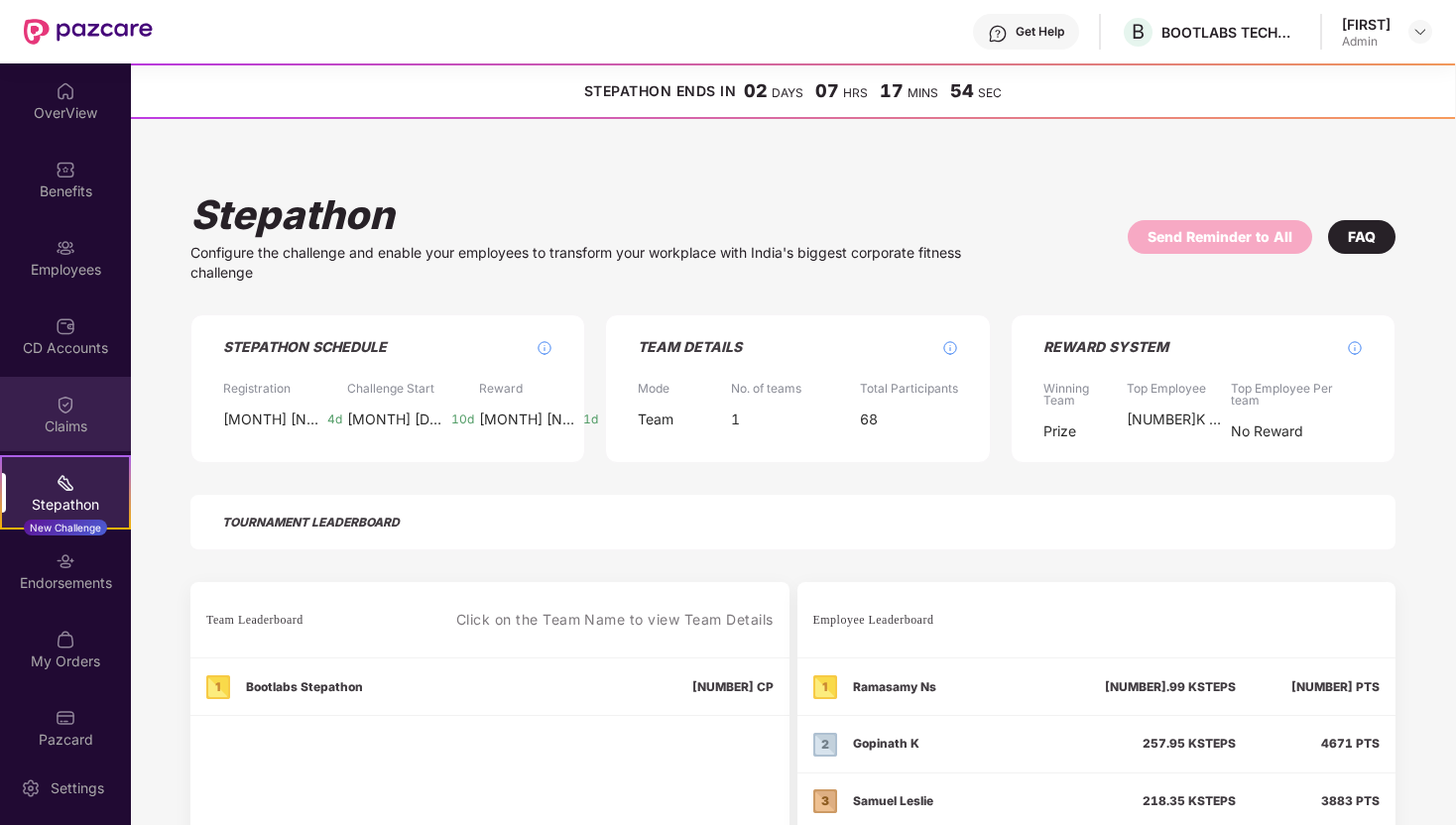 click on "Claims" at bounding box center (65, 426) 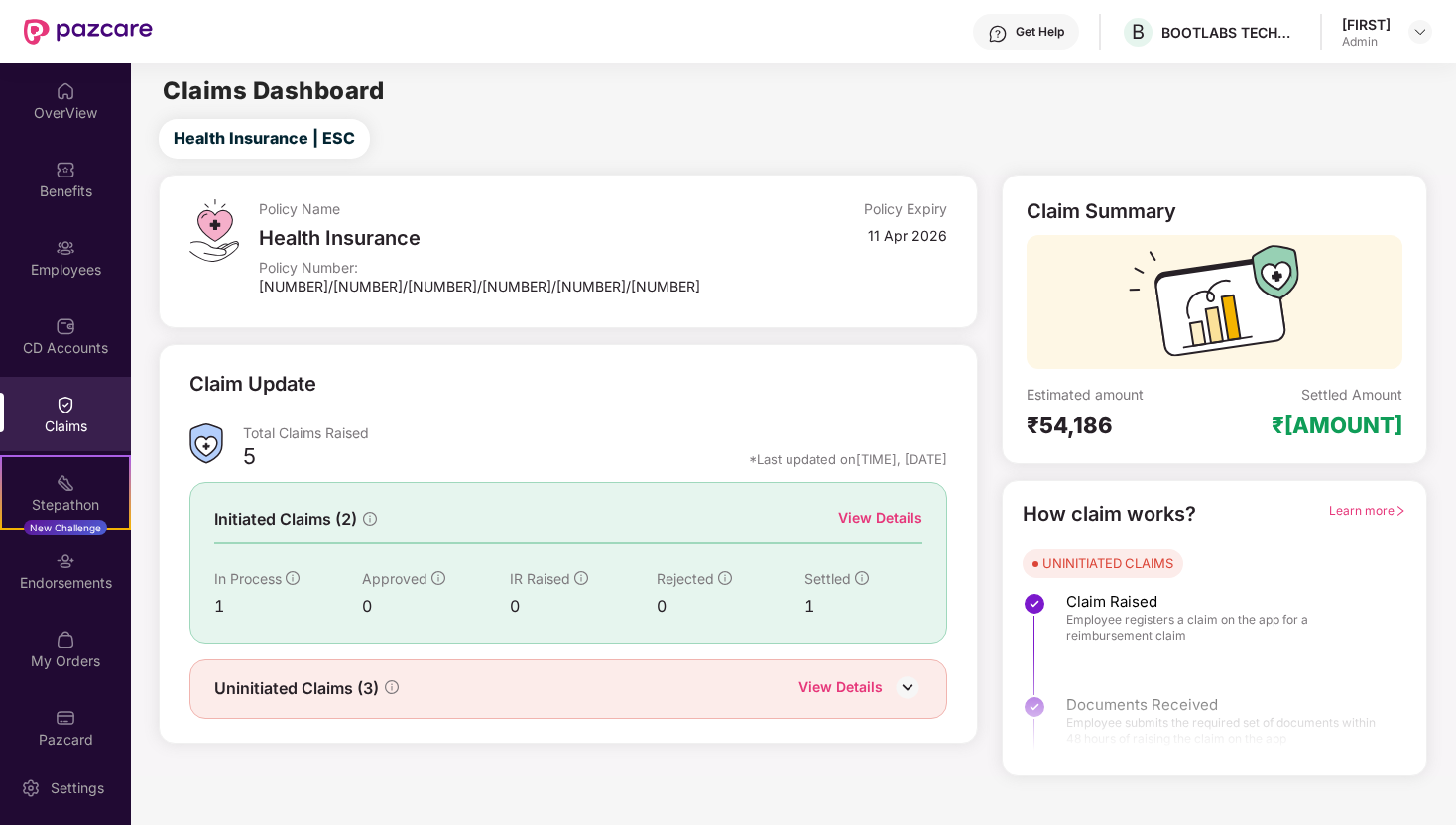 click at bounding box center [1214, 692] 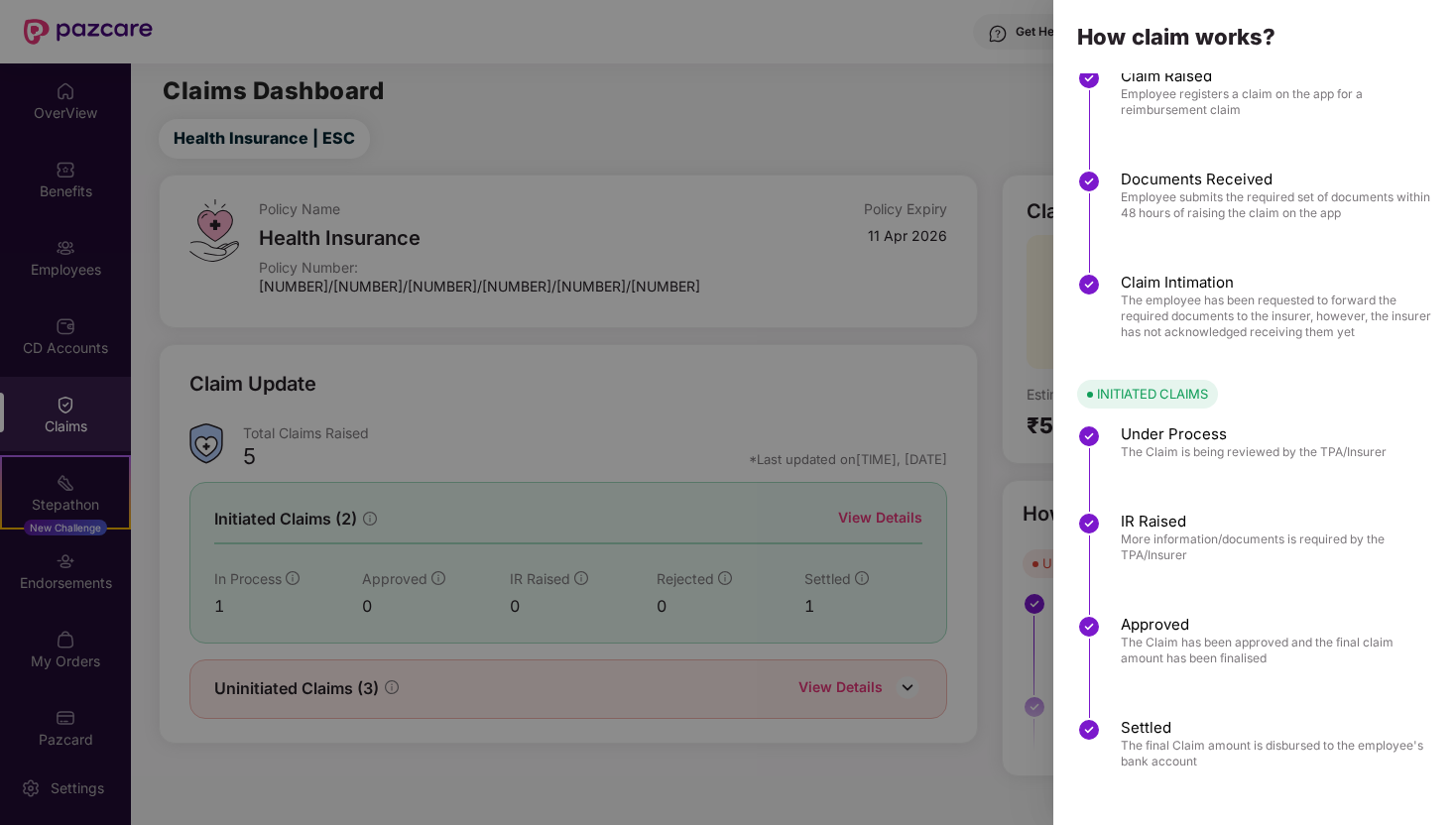 scroll, scrollTop: 0, scrollLeft: 0, axis: both 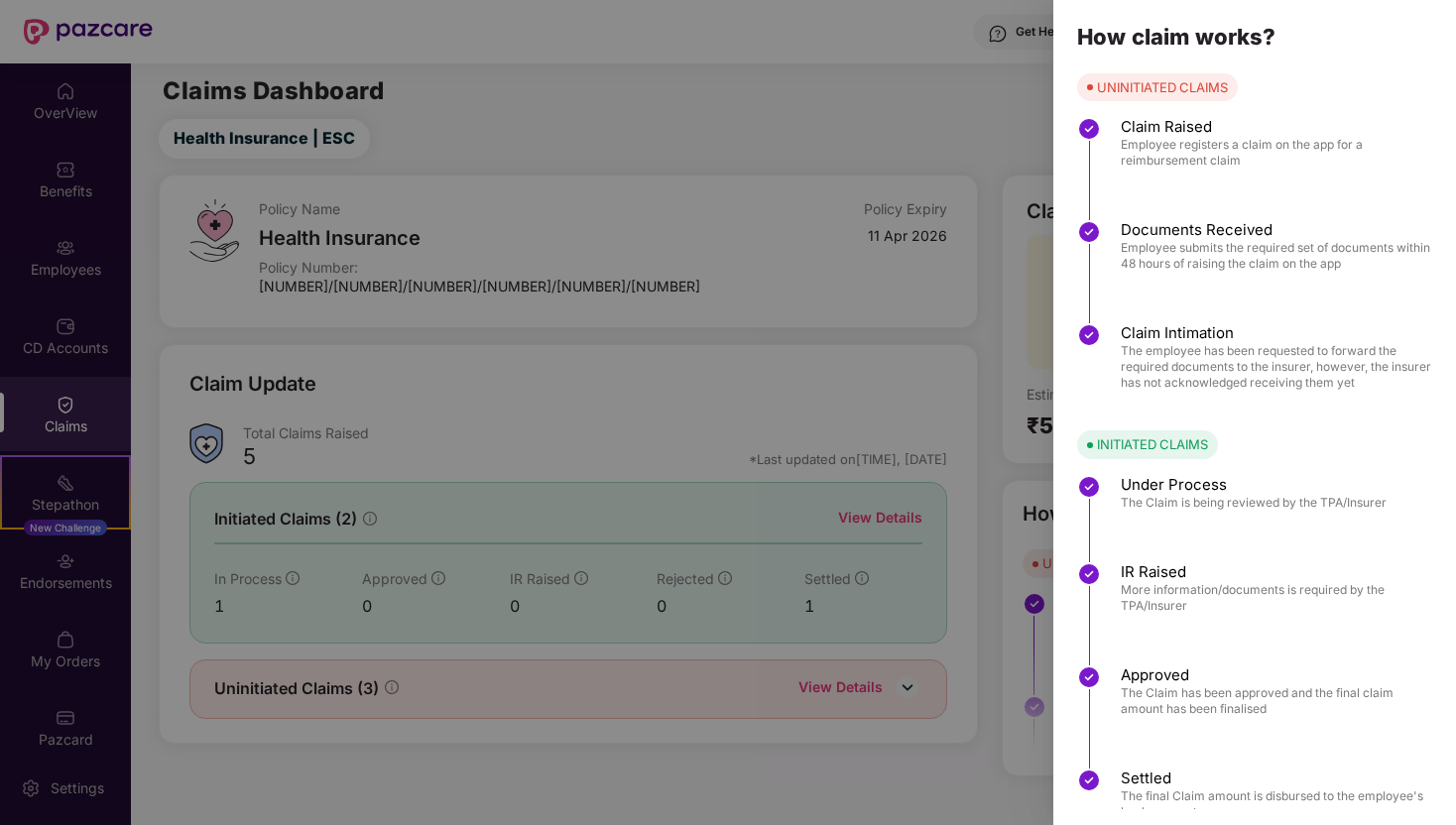 click at bounding box center [728, 412] 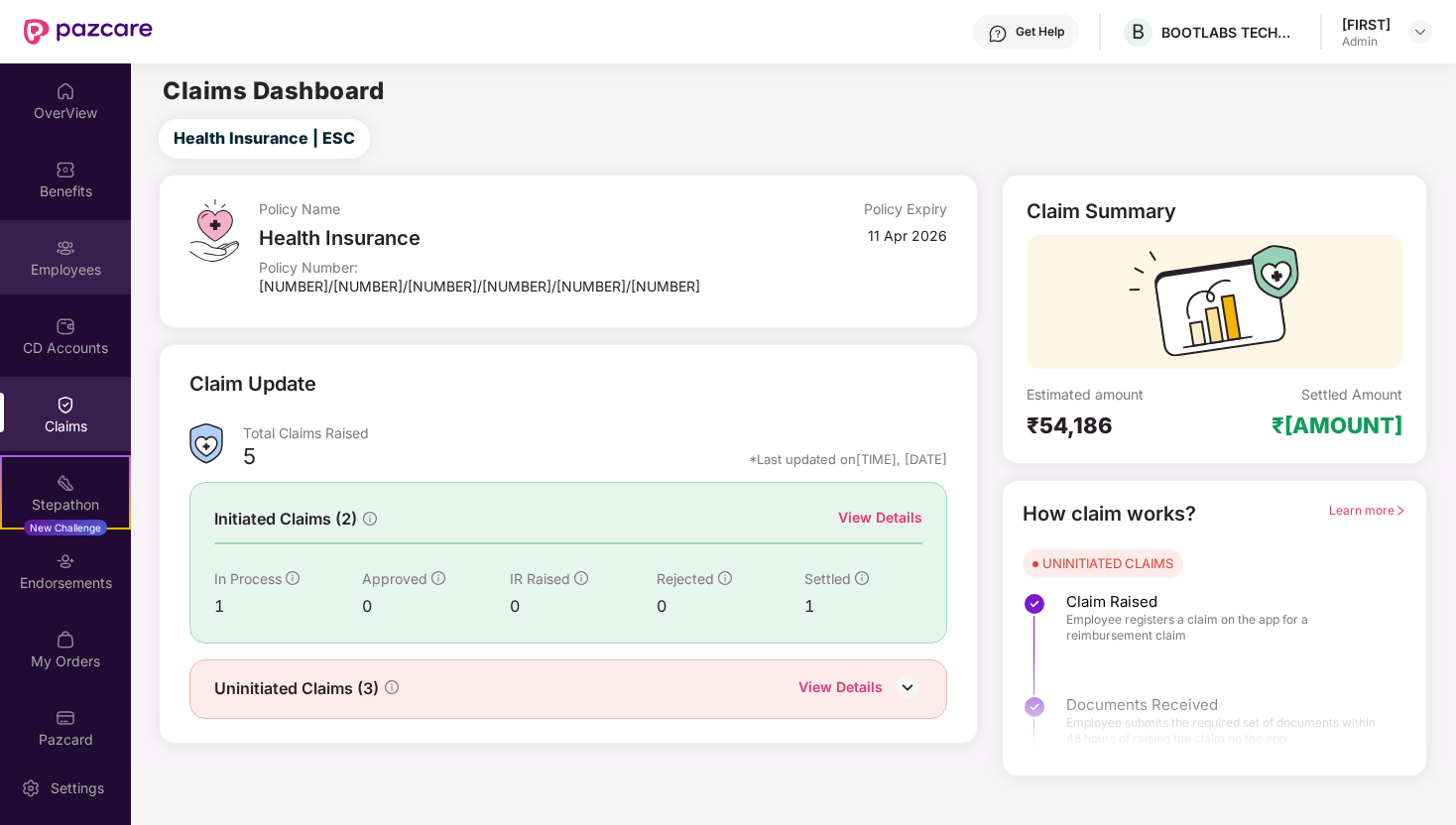 click on "Employees" at bounding box center [65, 257] 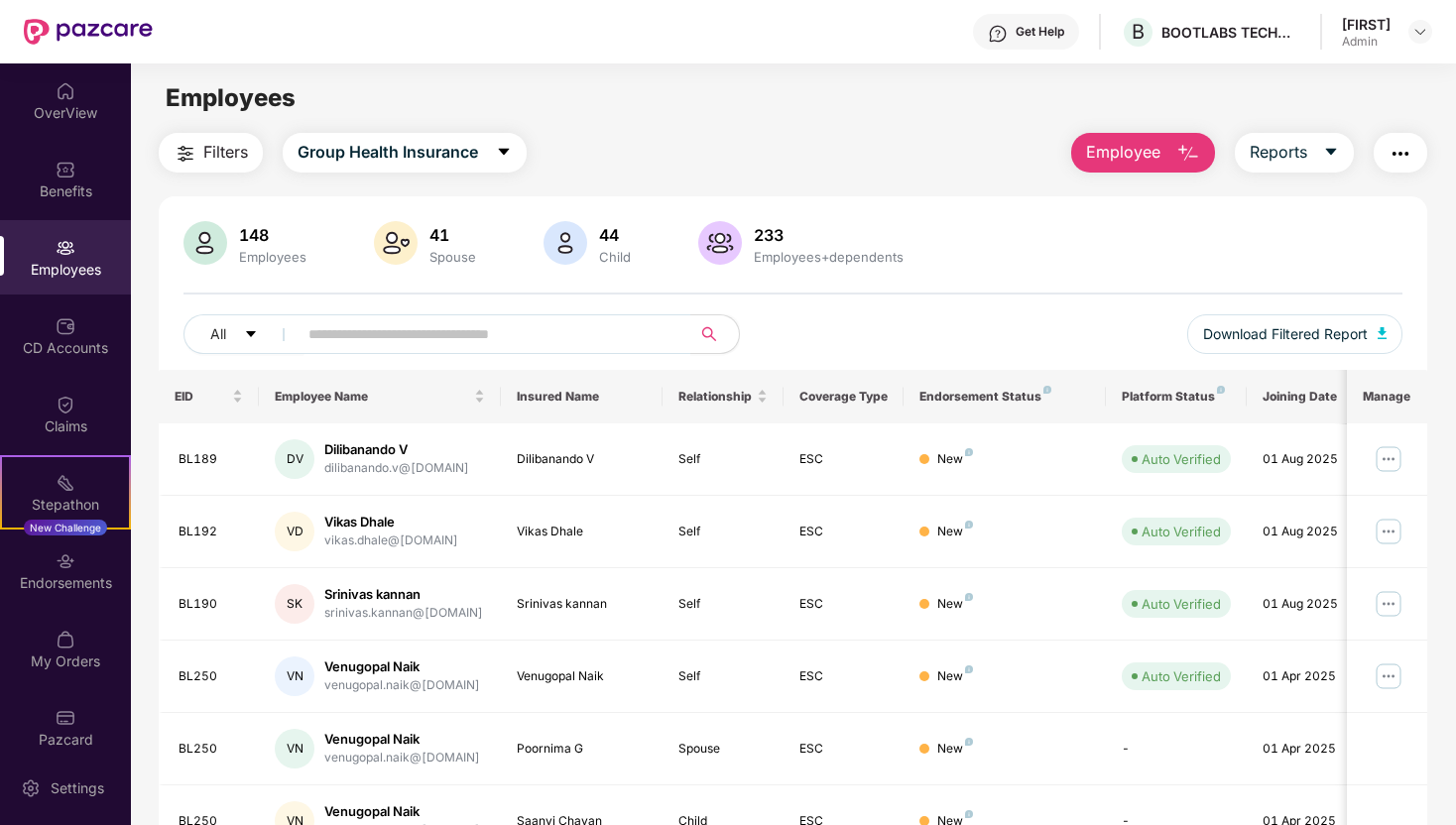 click on "Admin" at bounding box center [1366, 42] 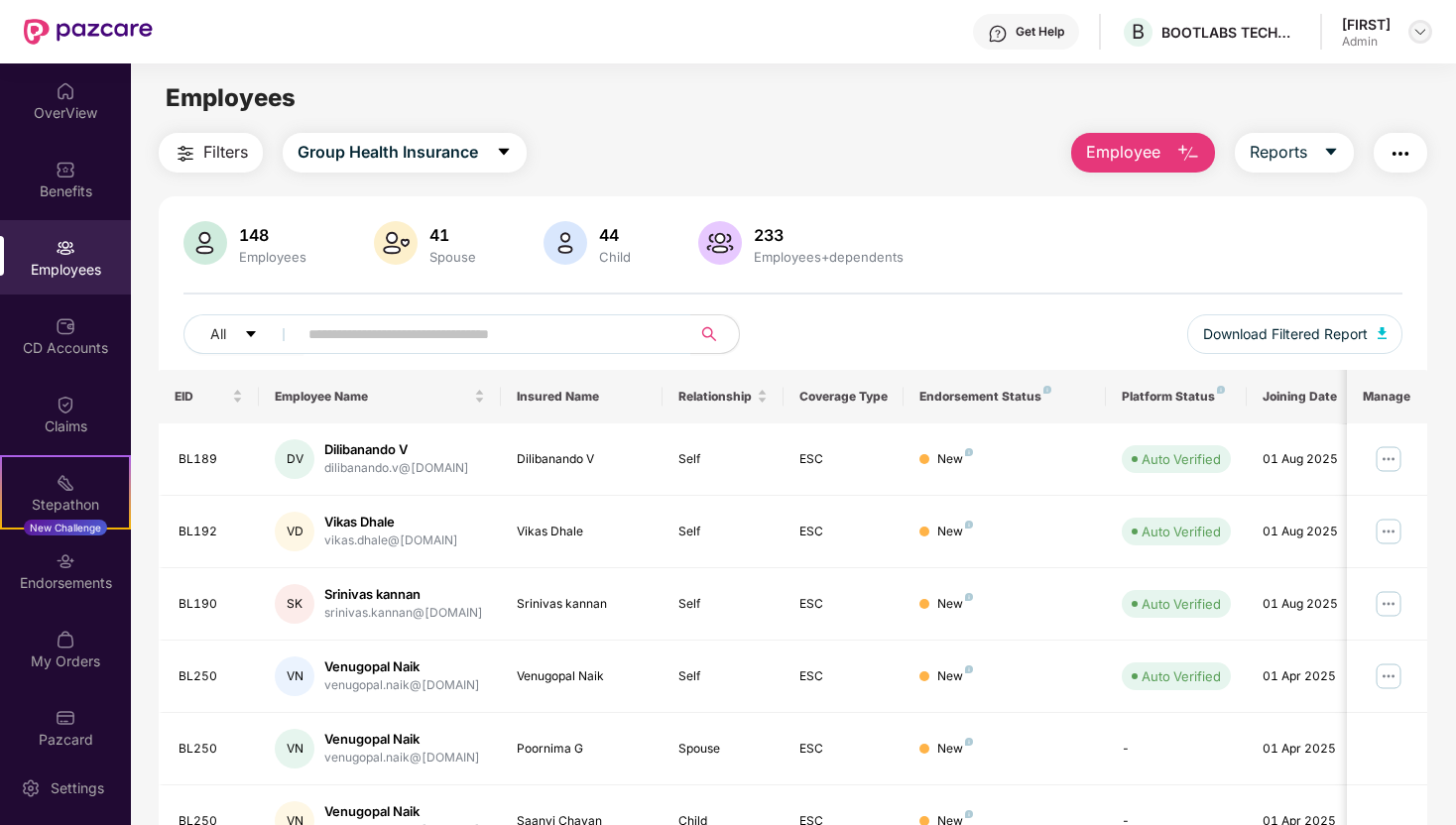 click at bounding box center (1420, 32) 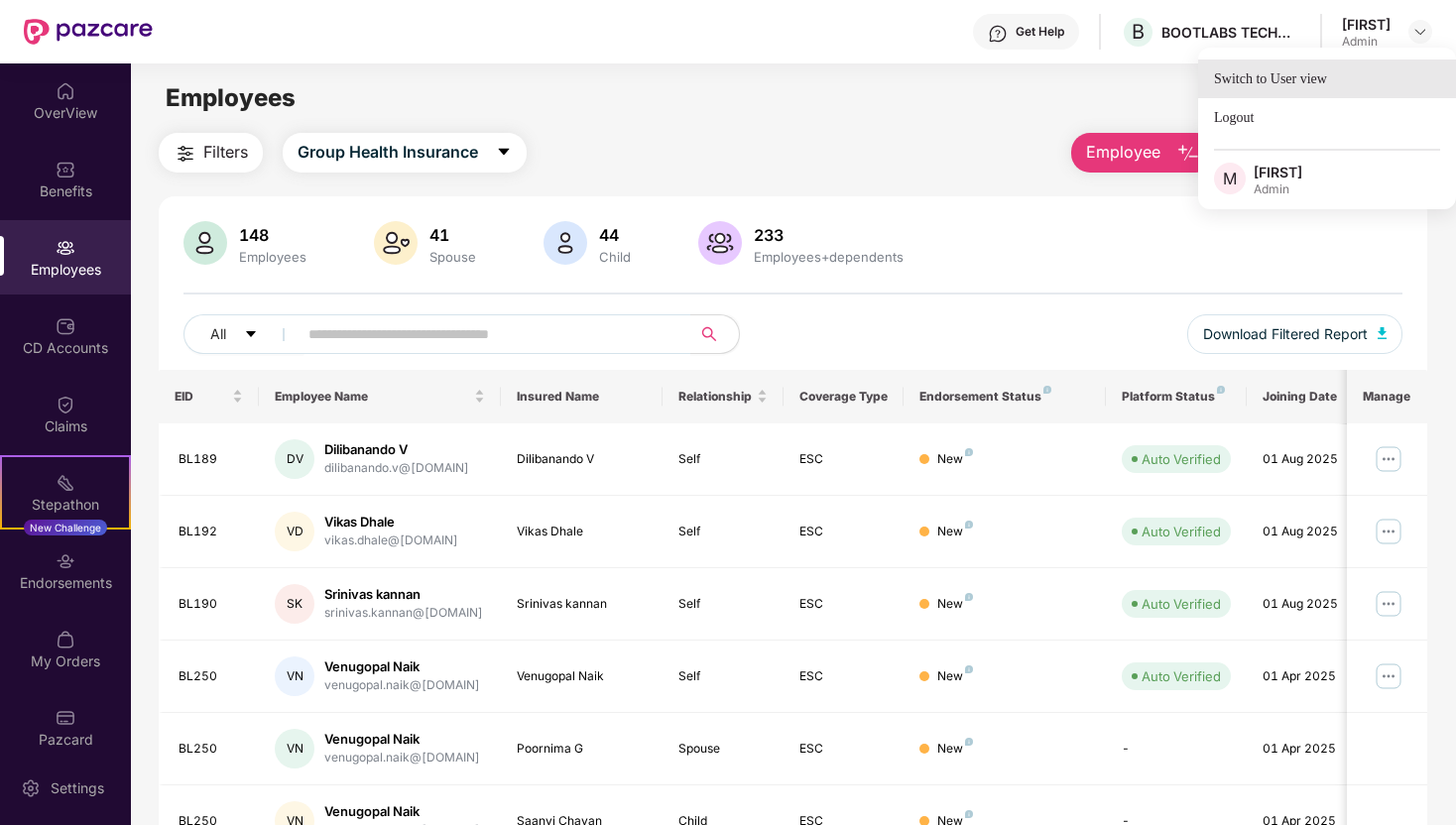 click on "Switch to User view" at bounding box center [1327, 78] 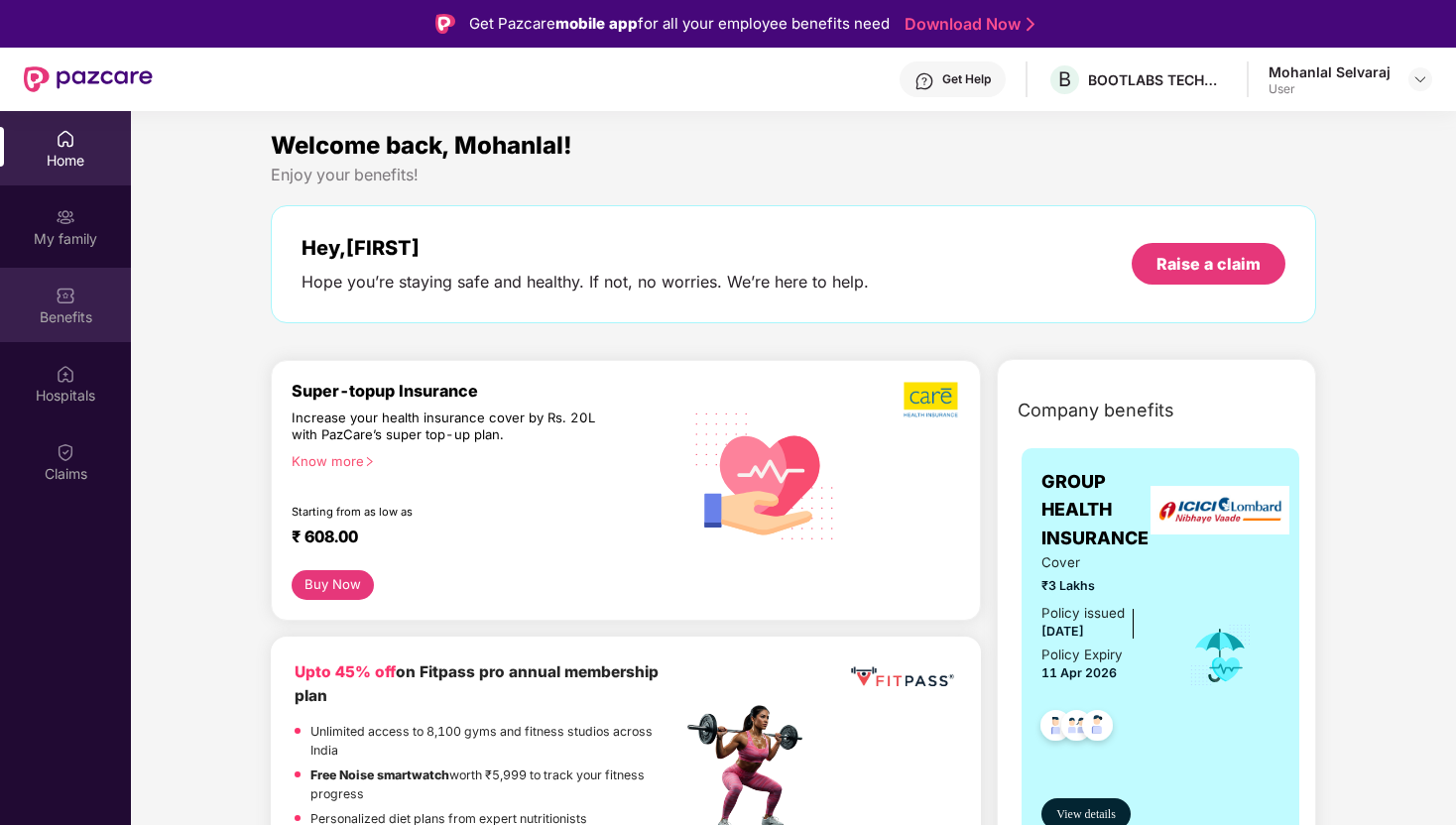 click on "Benefits" at bounding box center [65, 317] 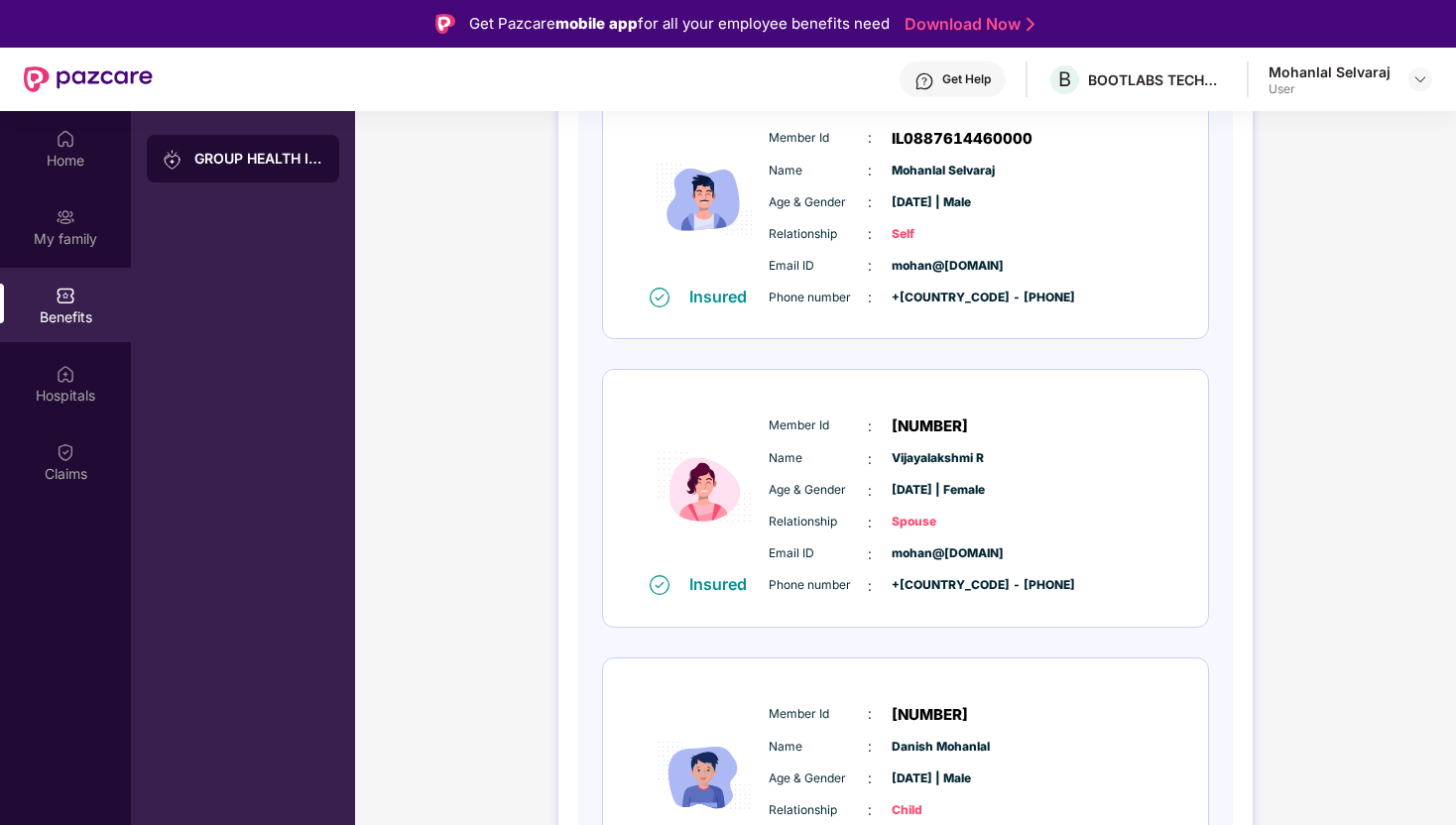 scroll, scrollTop: 423, scrollLeft: 0, axis: vertical 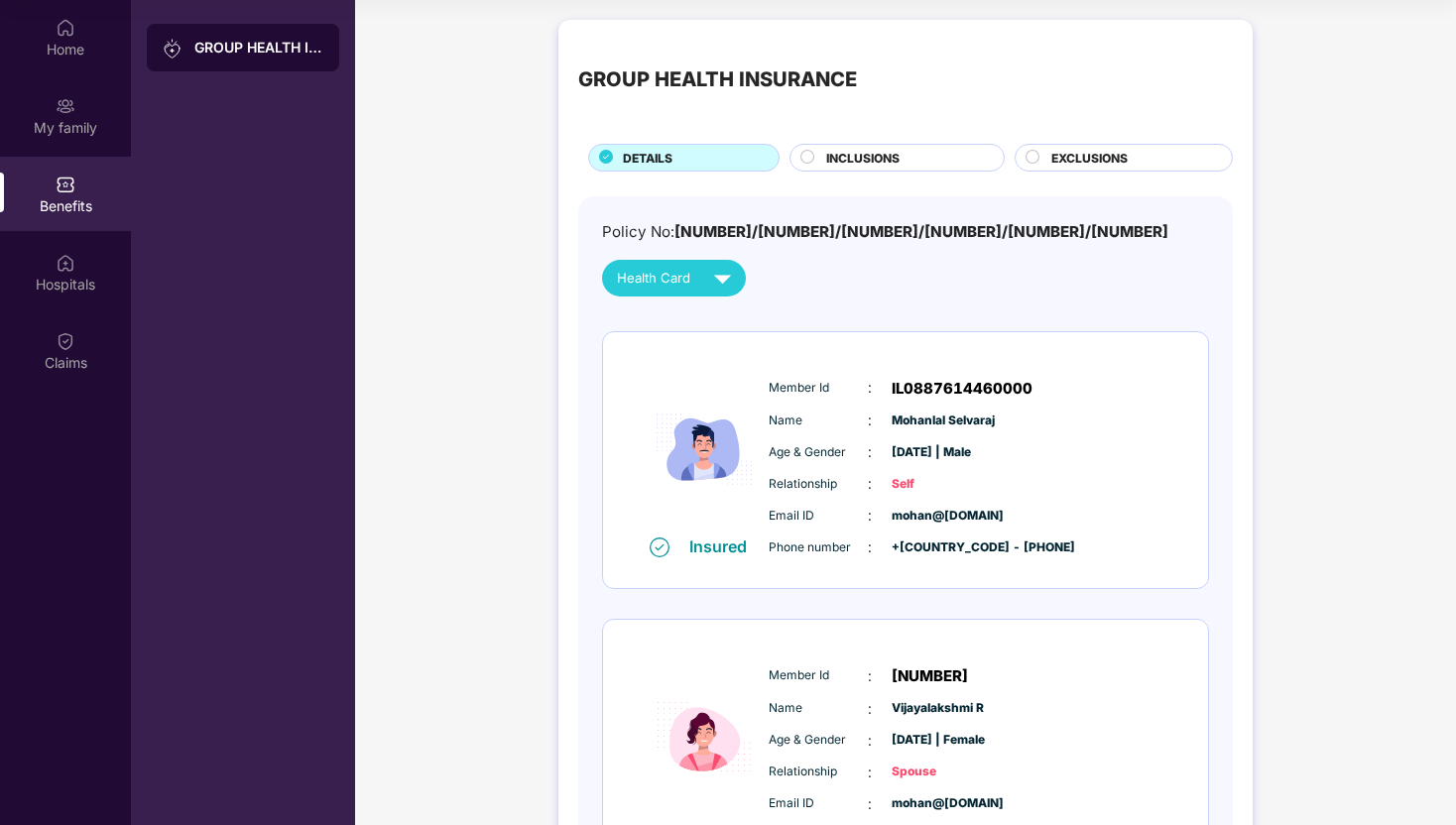 click on "INCLUSIONS" at bounding box center (863, 158) 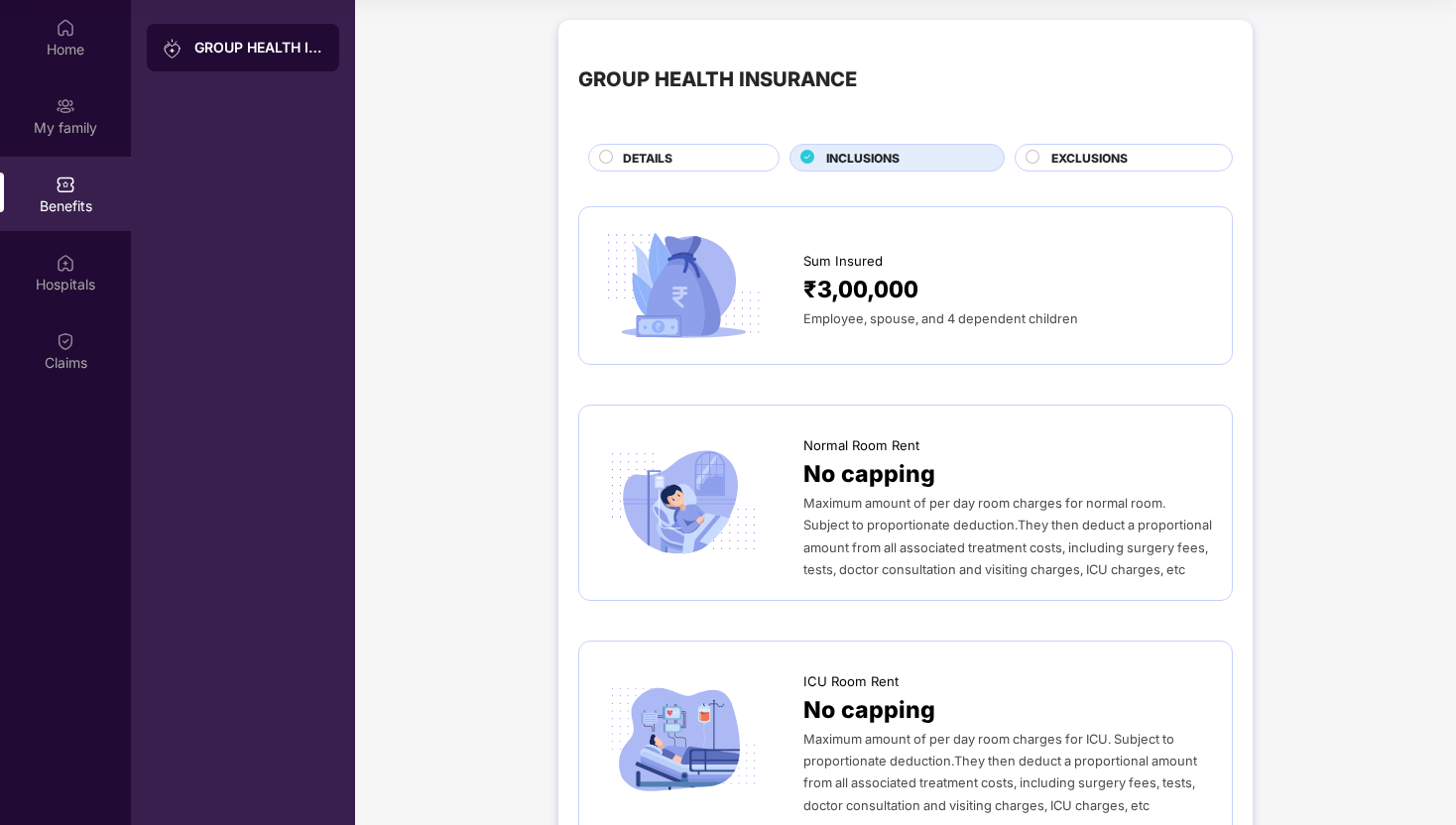 click on "EXCLUSIONS" at bounding box center [1124, 158] 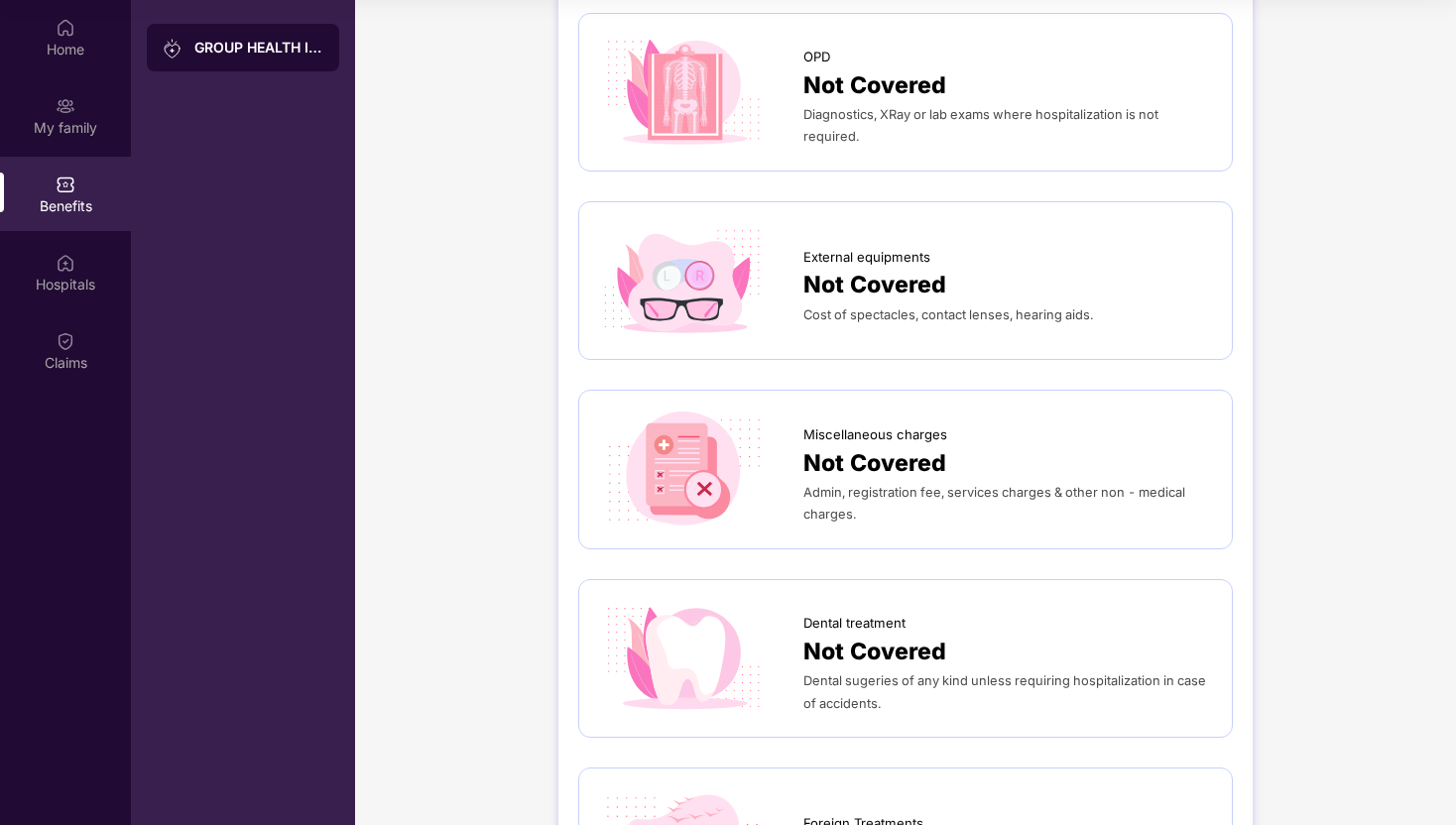 scroll, scrollTop: 0, scrollLeft: 0, axis: both 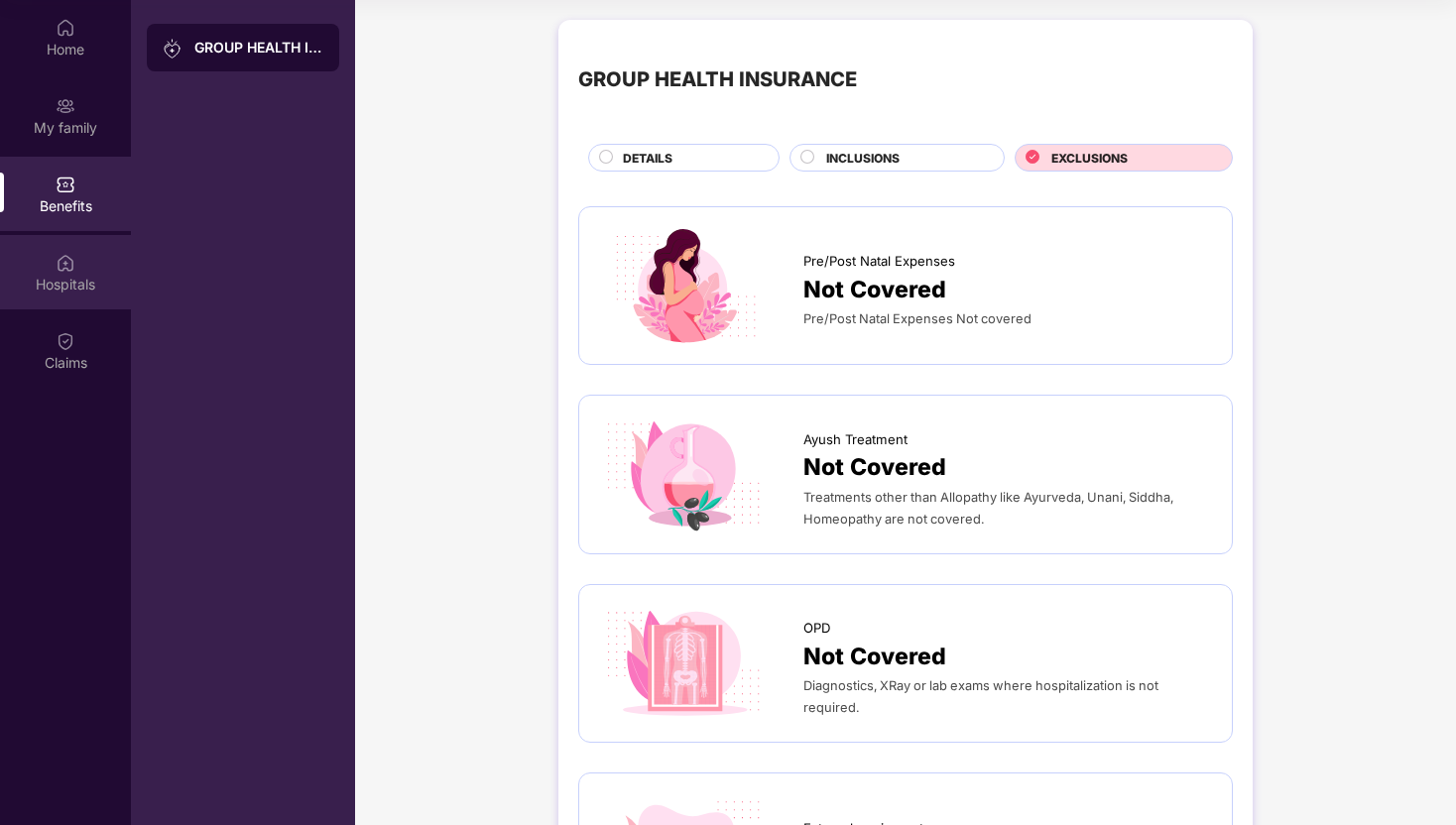 click on "Hospitals" at bounding box center [65, 285] 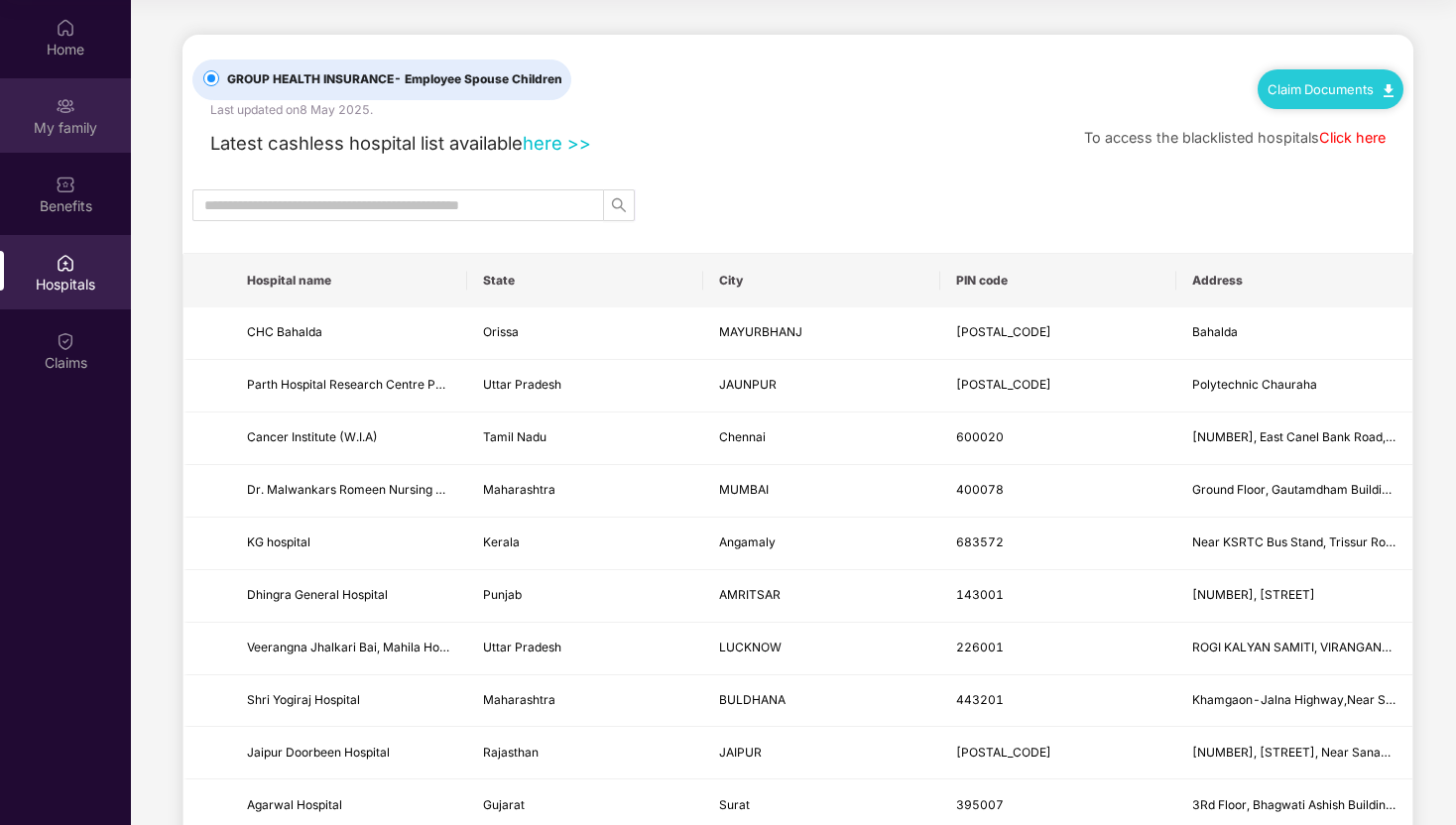 click on "My family" at bounding box center [65, 115] 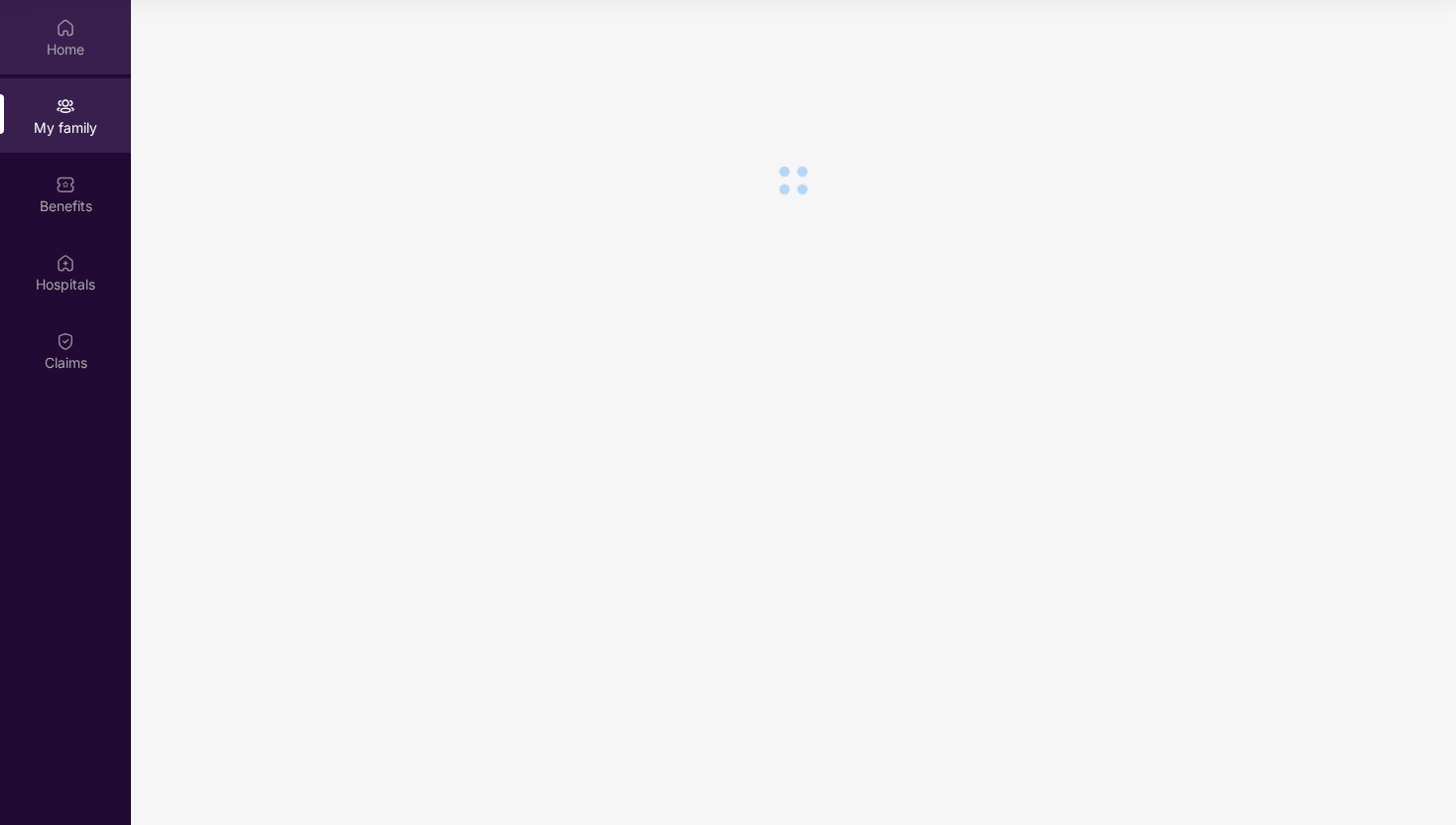 click on "Home" at bounding box center [65, 50] 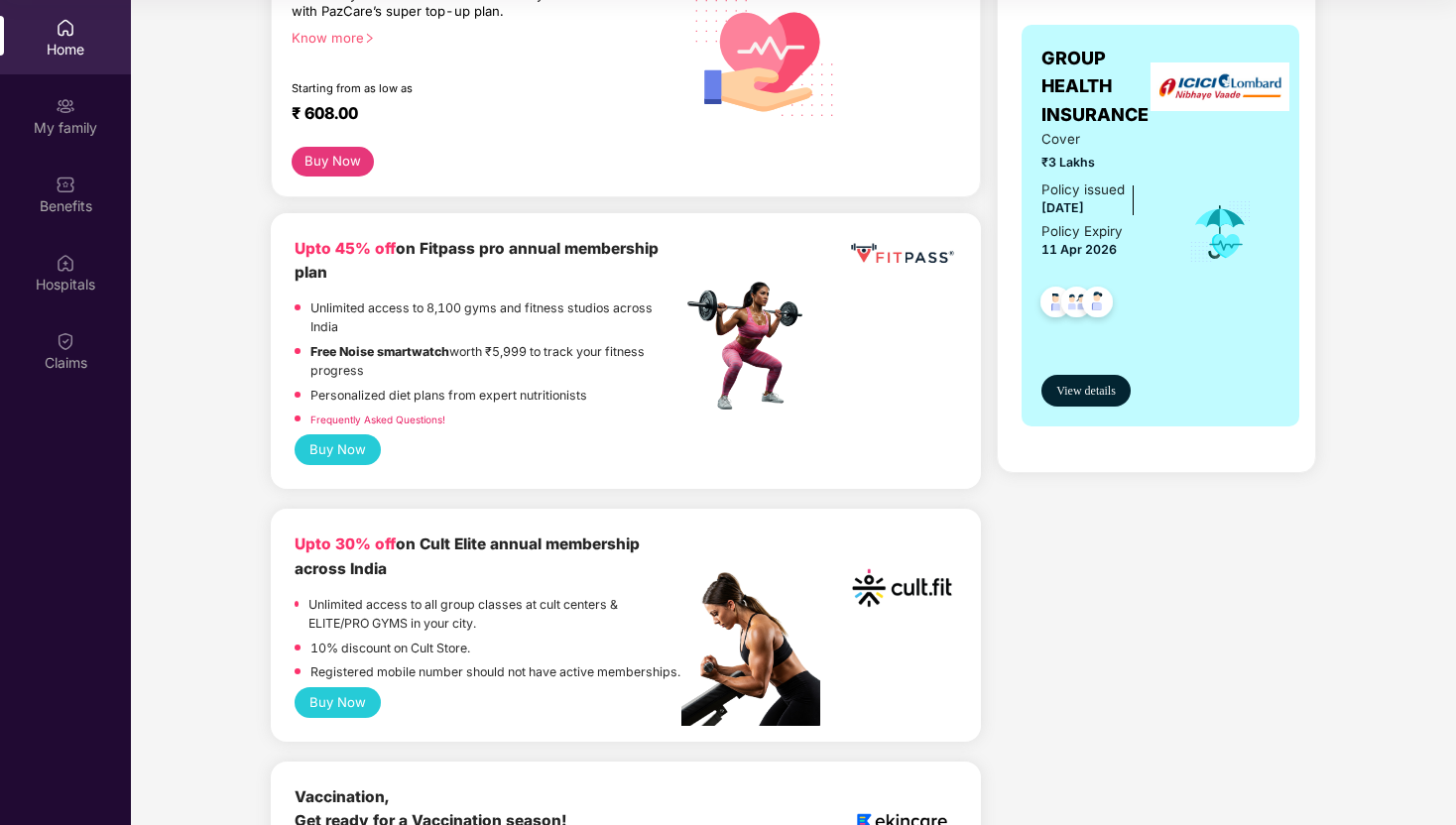 scroll, scrollTop: 0, scrollLeft: 0, axis: both 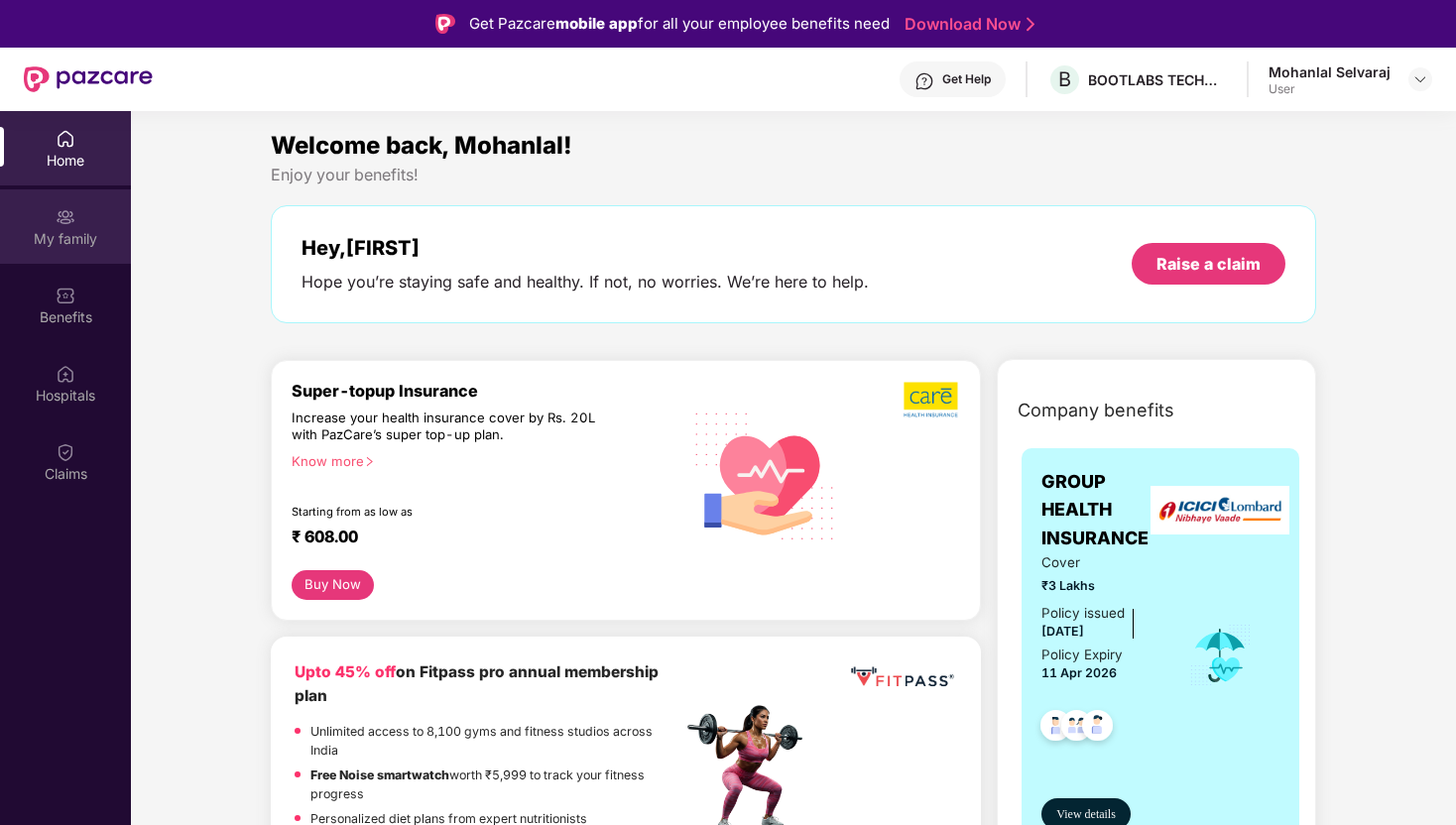 click on "My family" at bounding box center (65, 239) 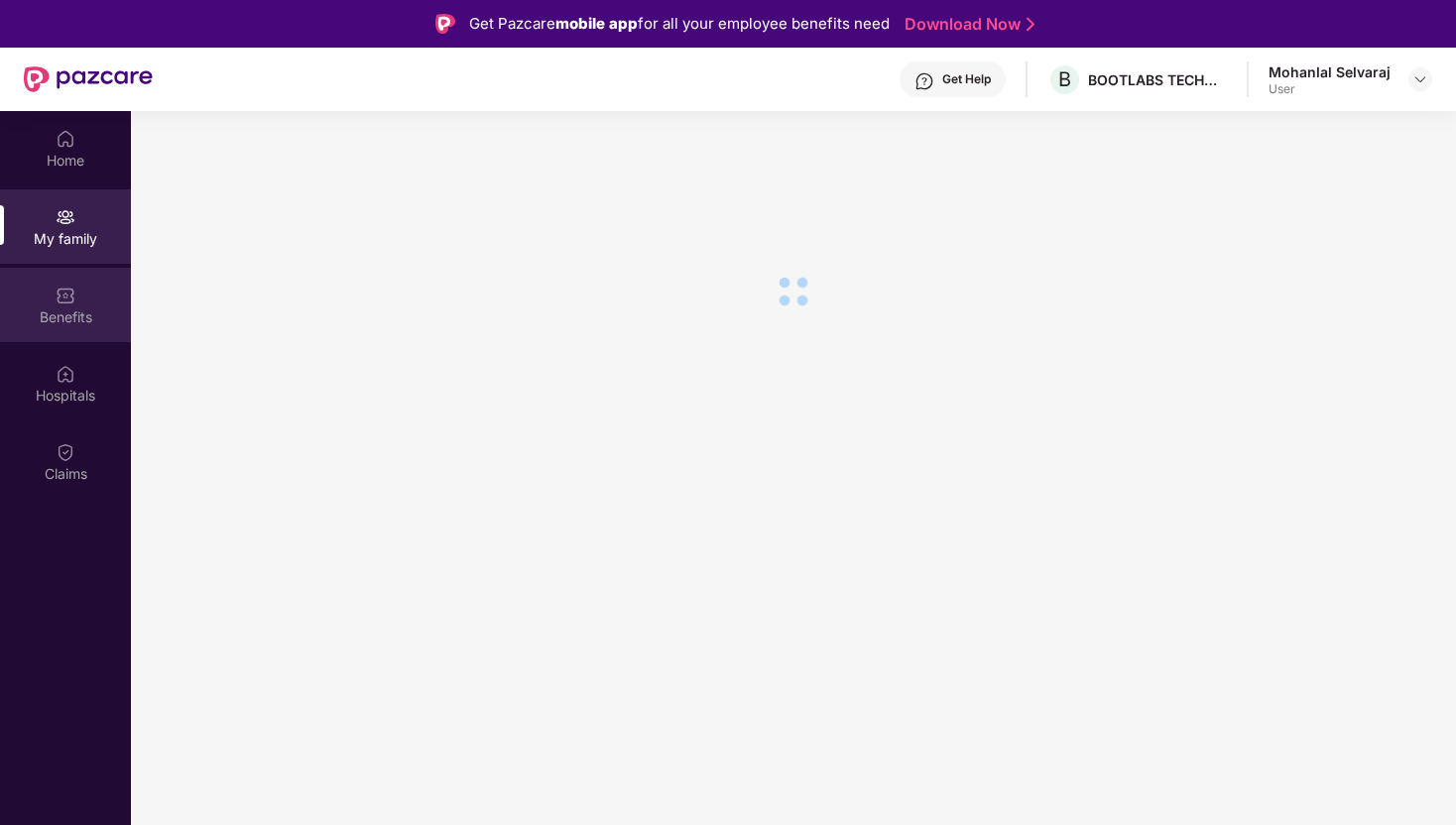 click on "Benefits" at bounding box center [65, 317] 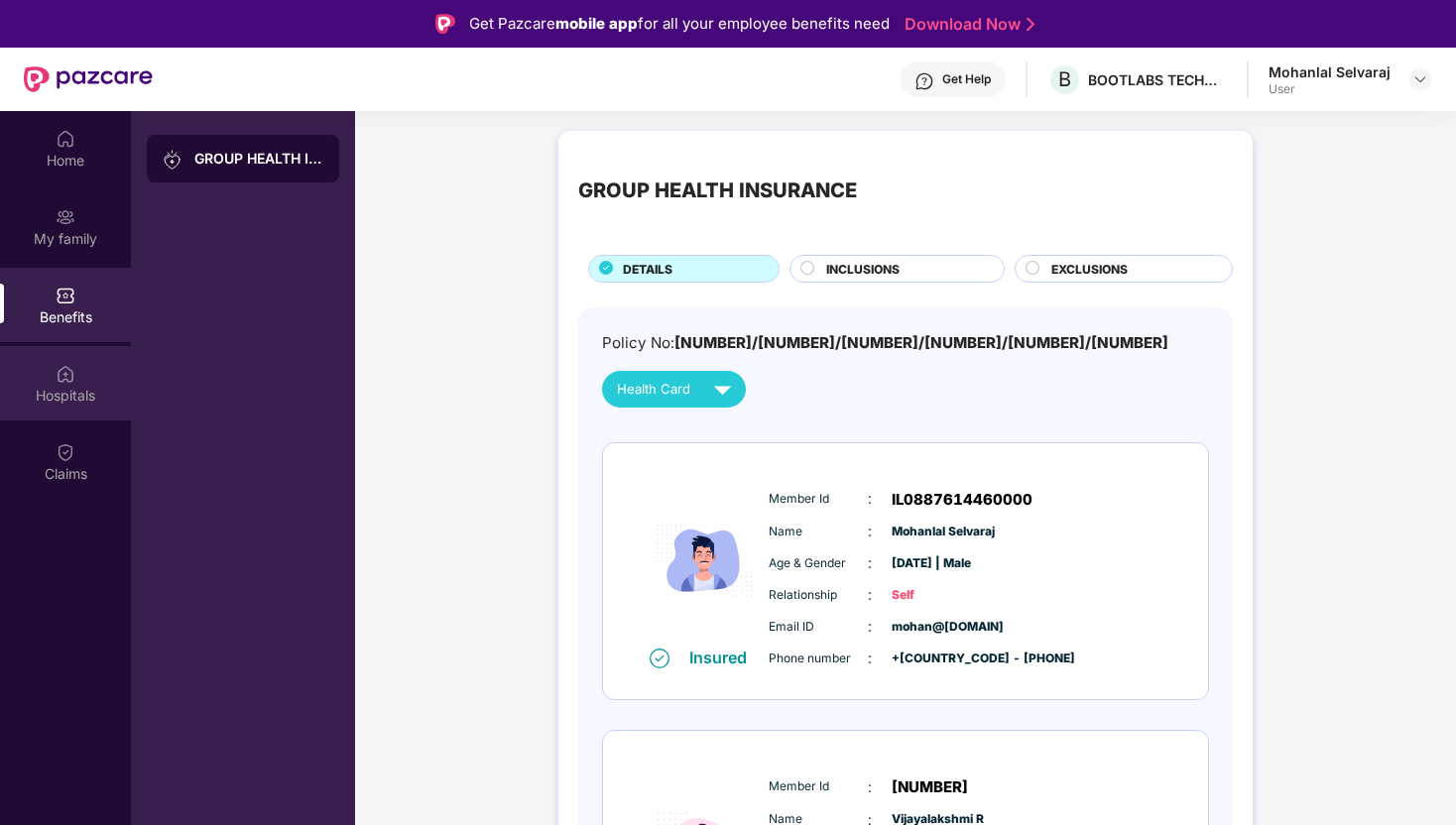 click at bounding box center (65, 372) 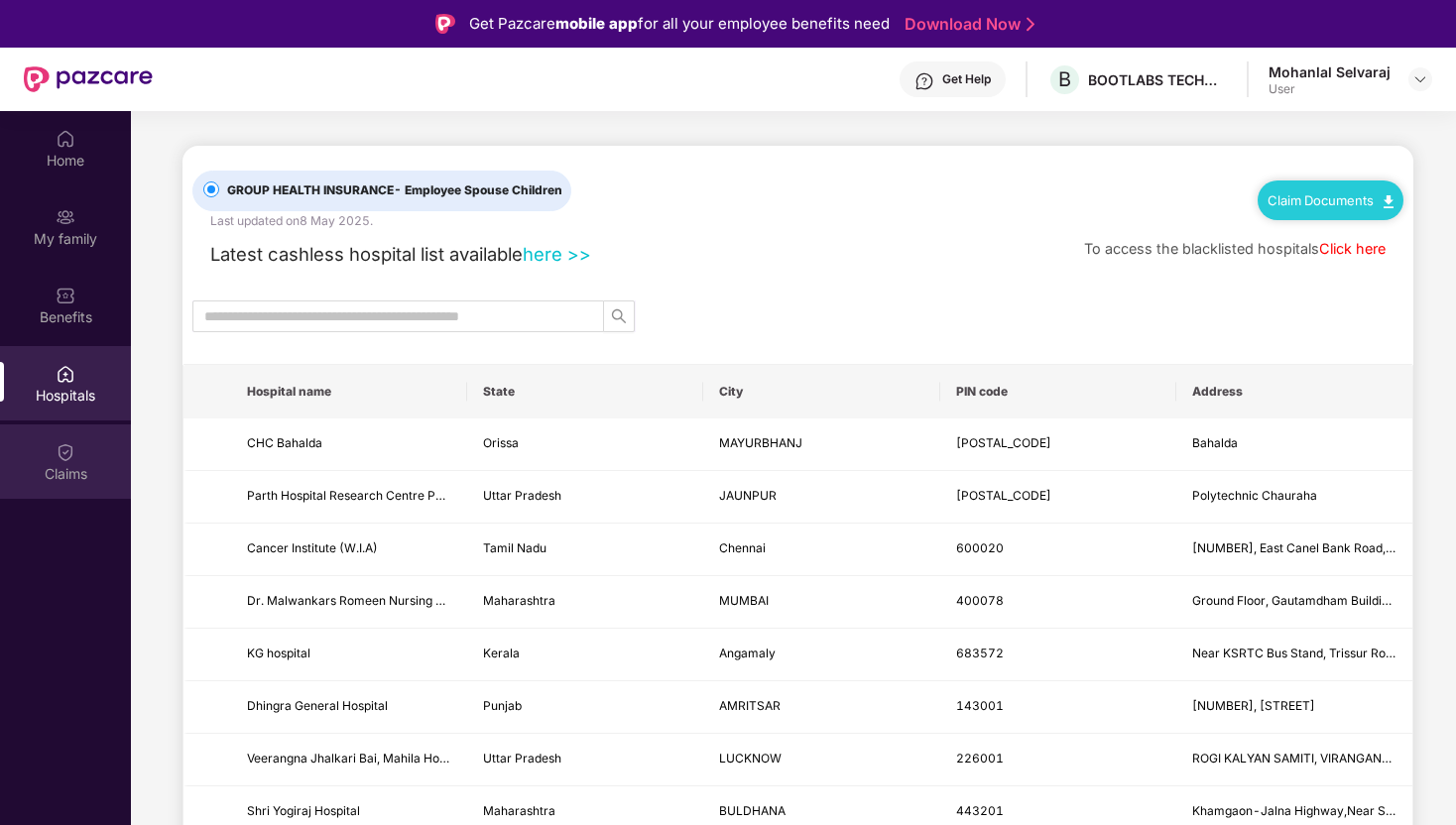 click at bounding box center [65, 452] 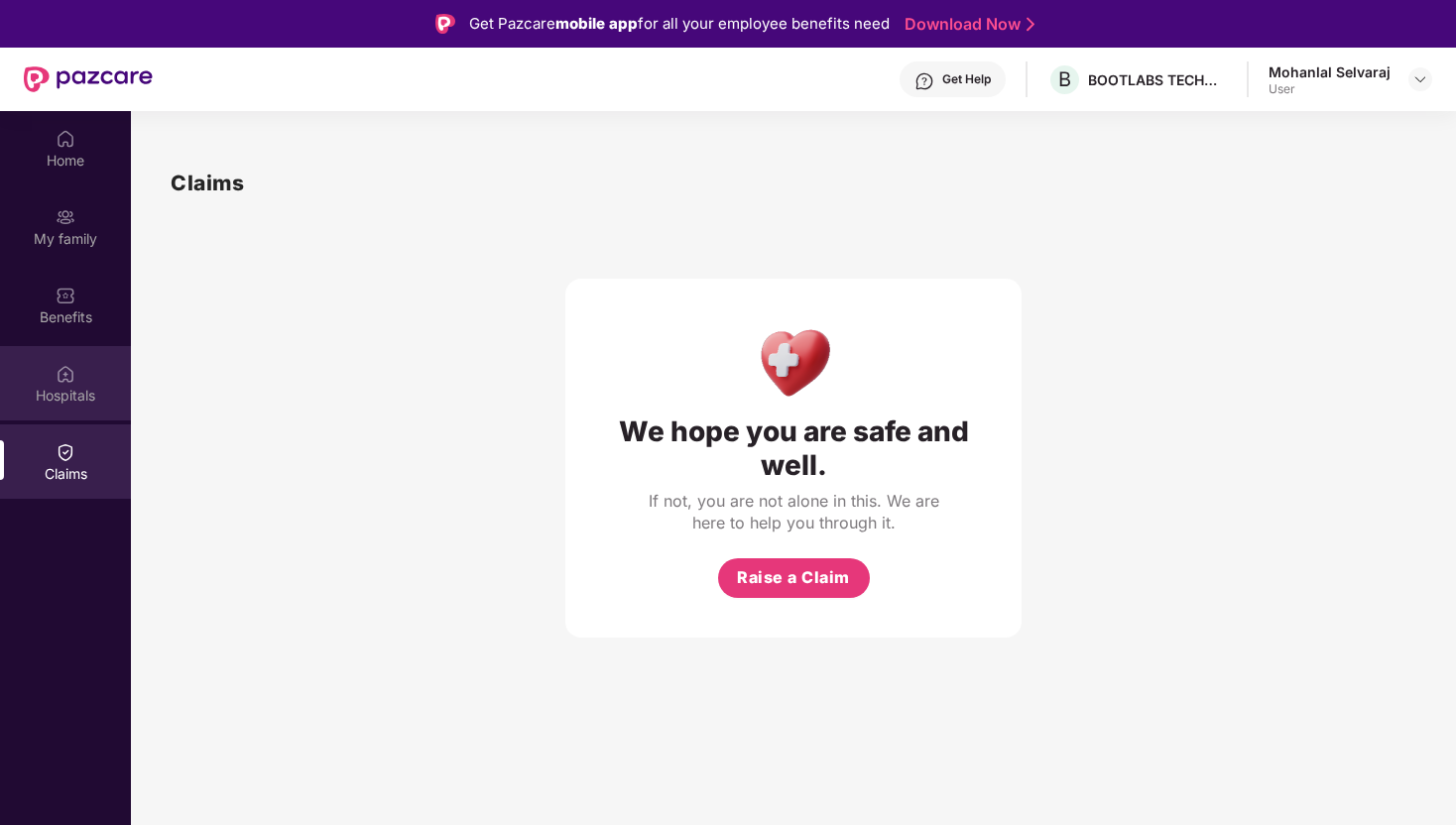 click on "Hospitals" at bounding box center (65, 383) 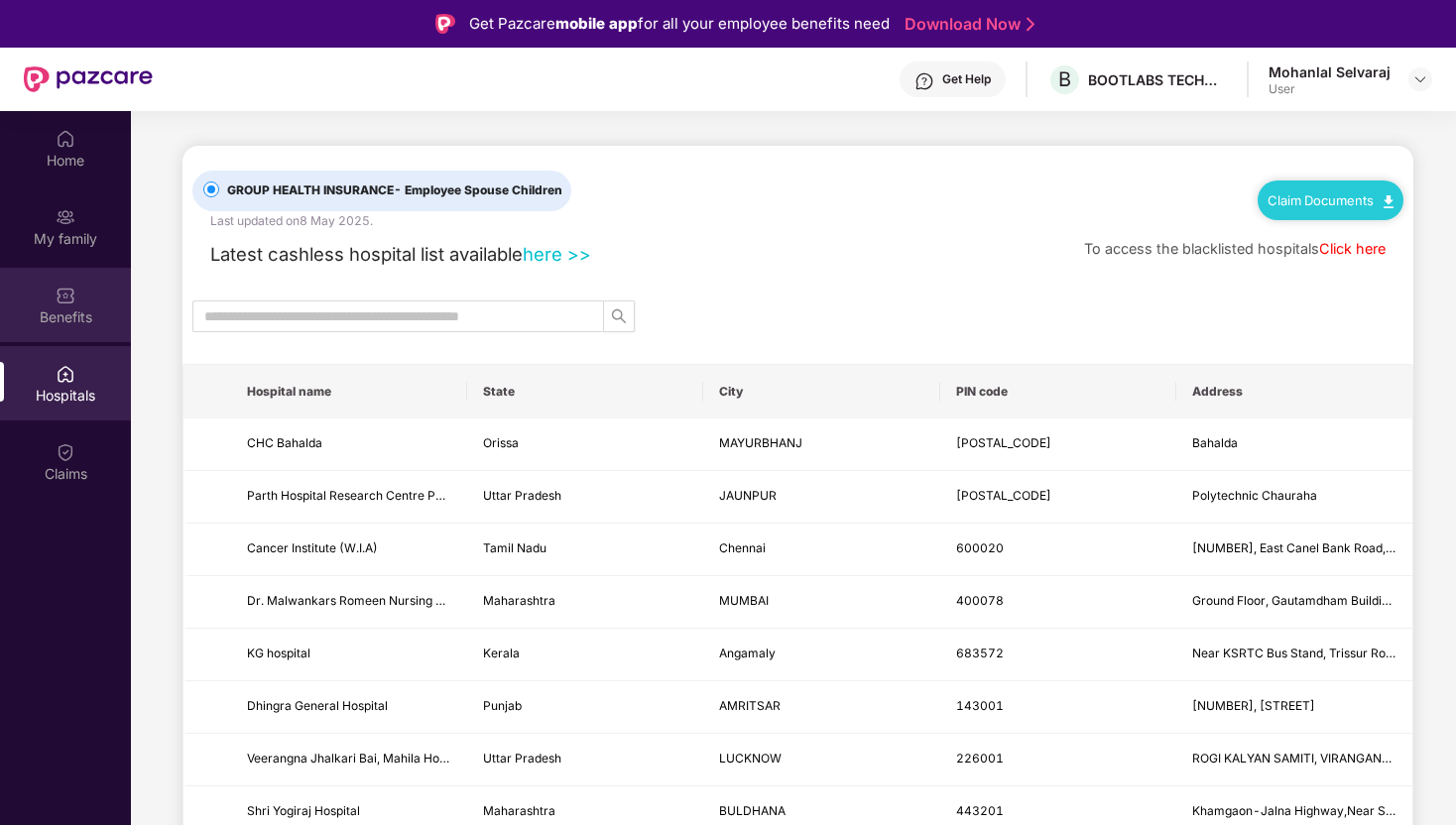 click on "Benefits" at bounding box center (65, 317) 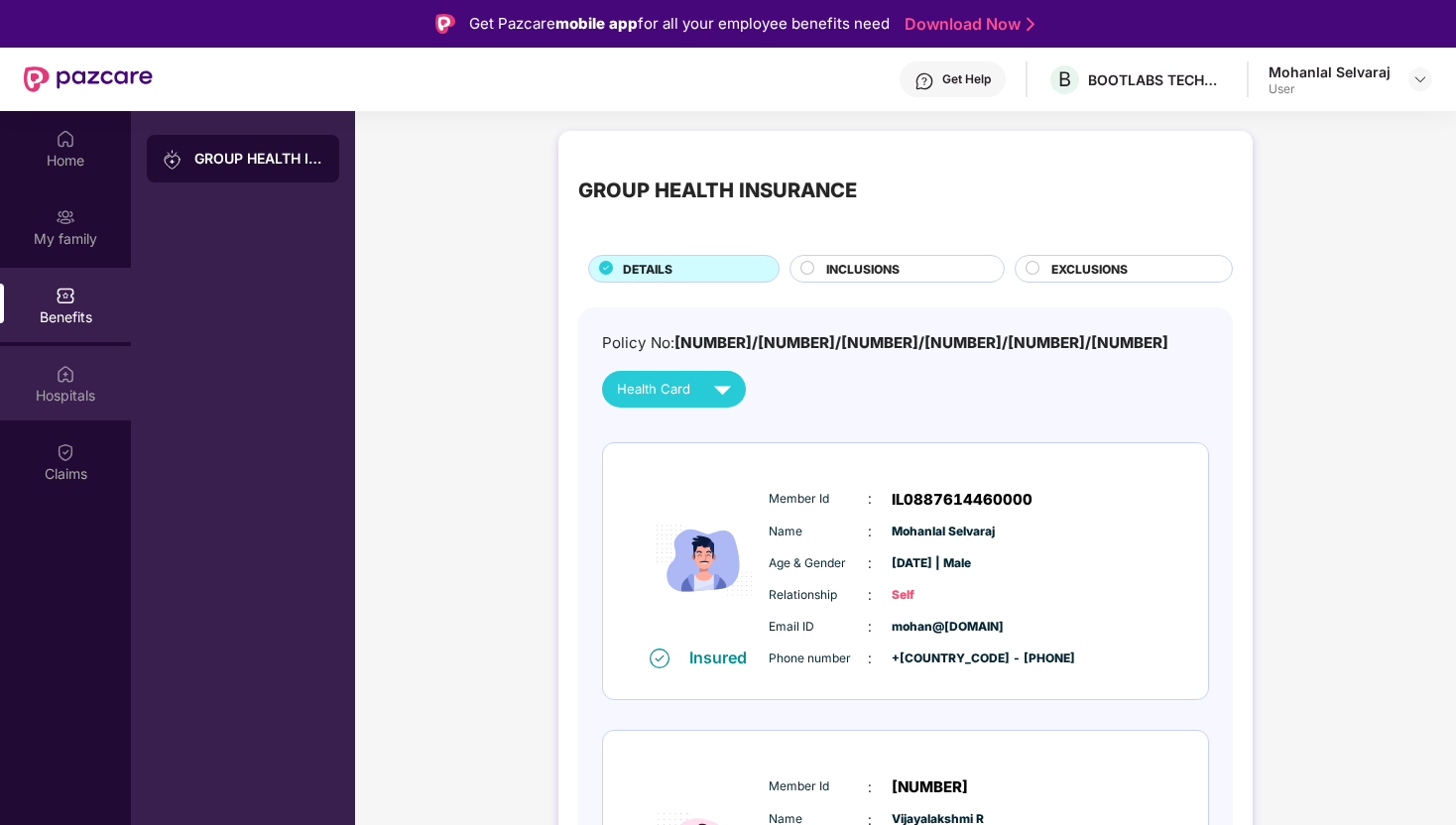 click at bounding box center [65, 374] 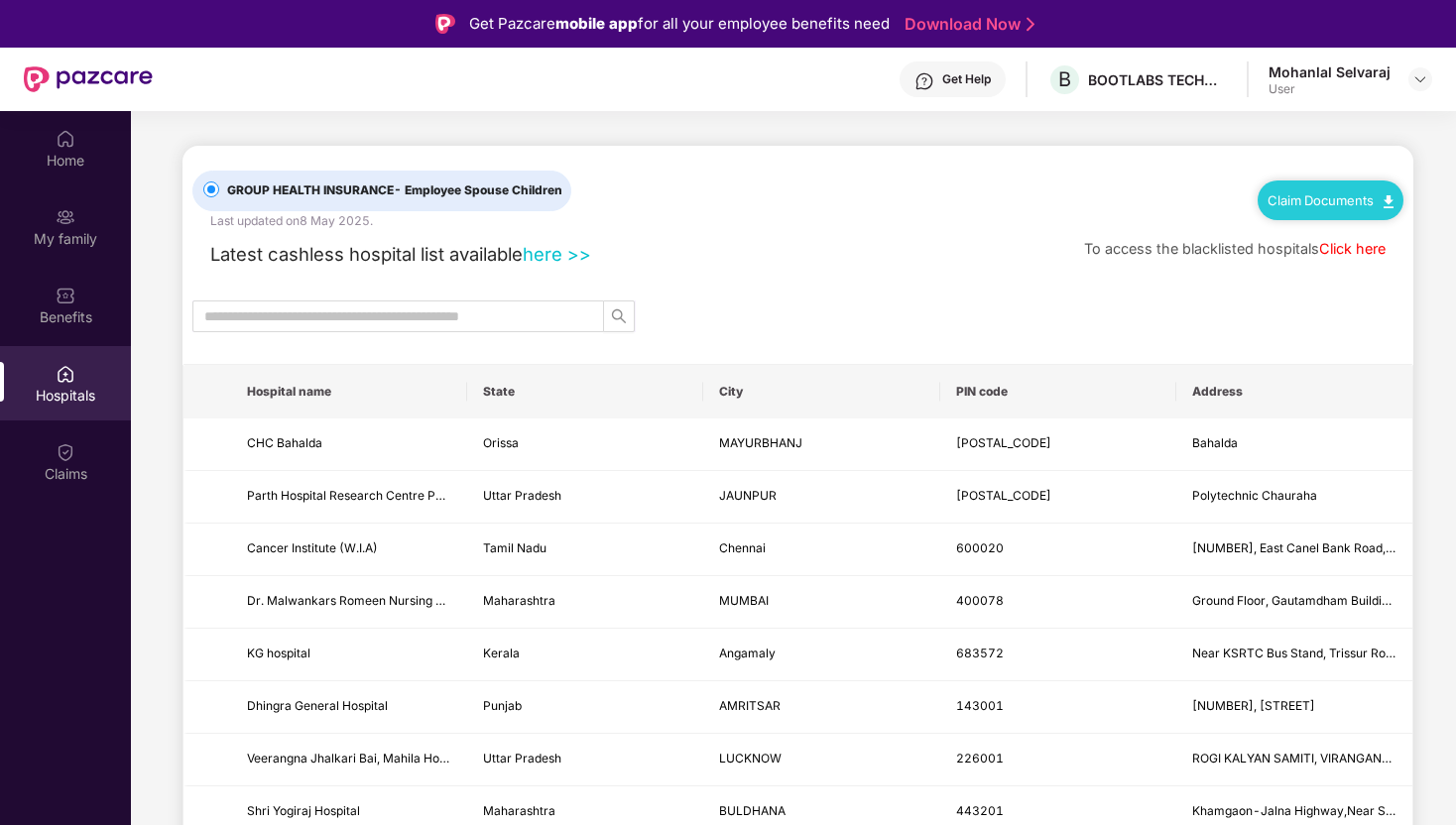 click on "Click here" at bounding box center (1352, 248) 